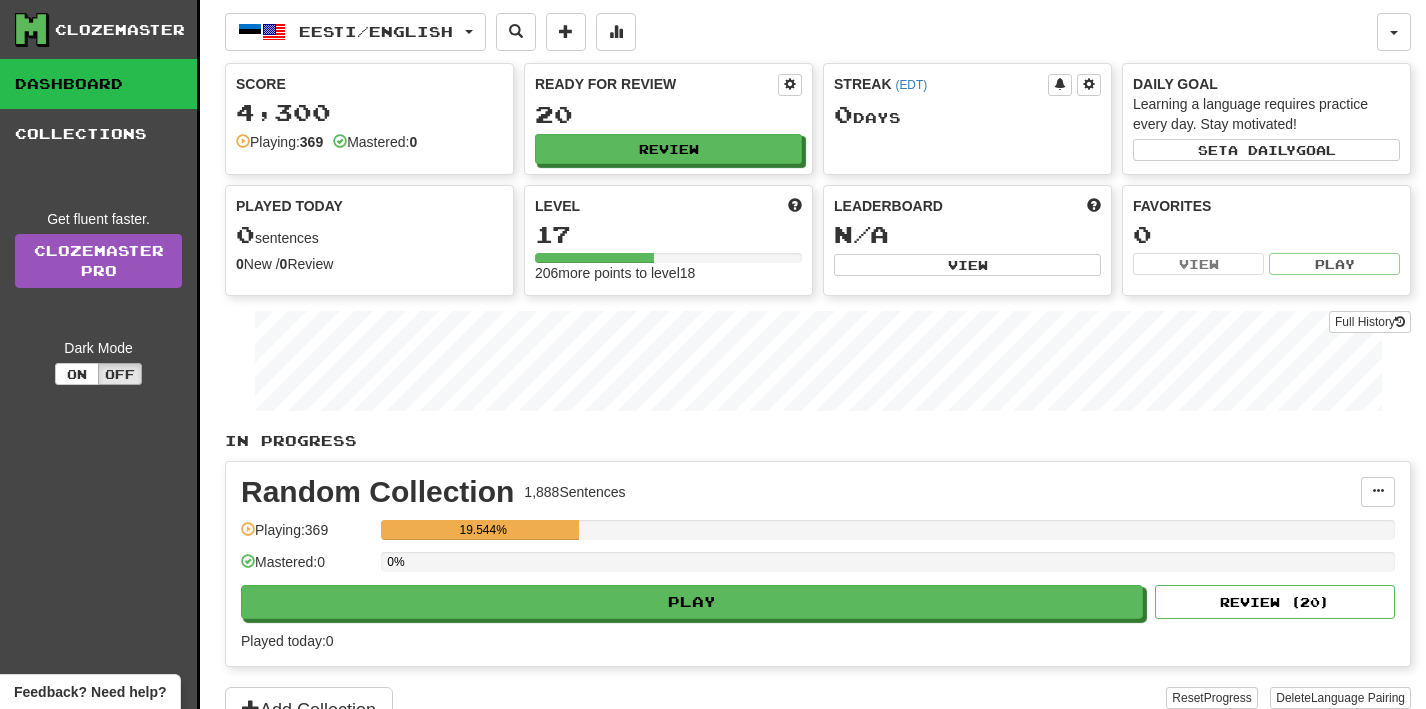 scroll, scrollTop: 0, scrollLeft: 0, axis: both 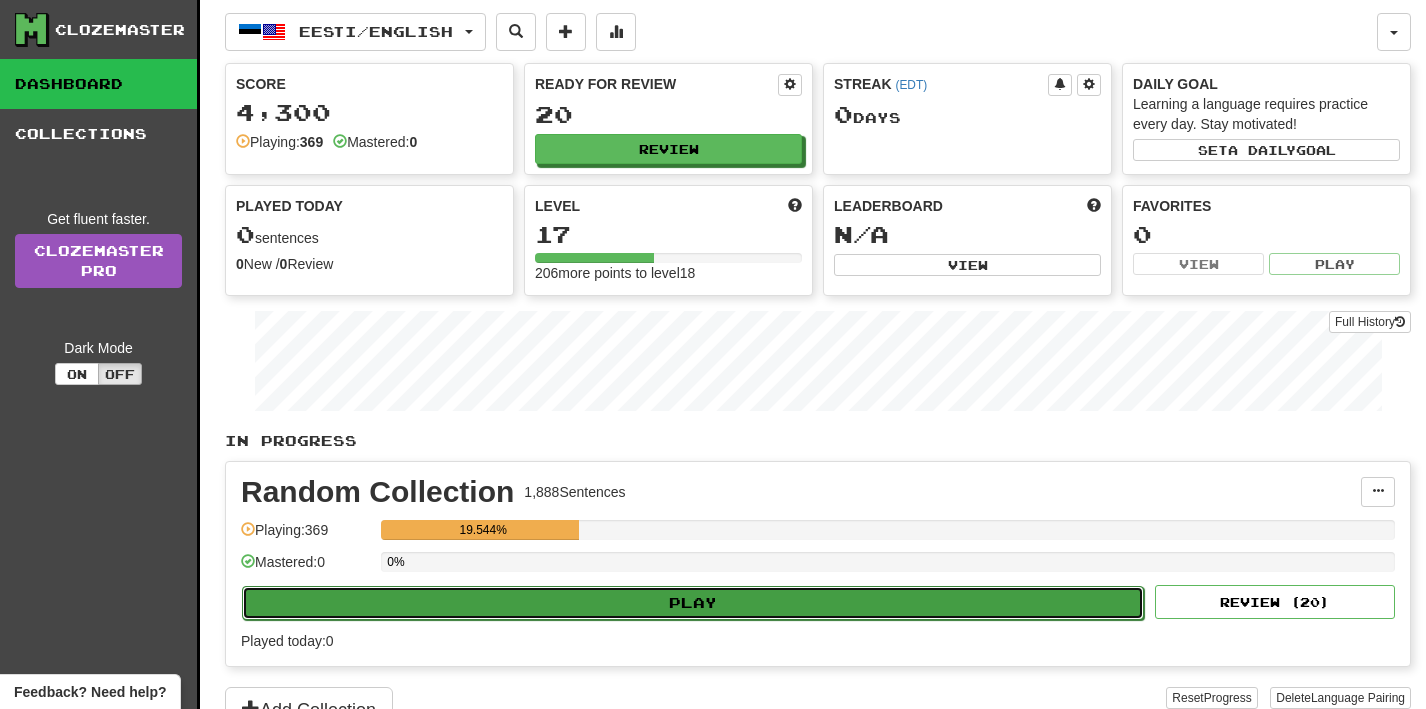 click on "Play" at bounding box center (693, 603) 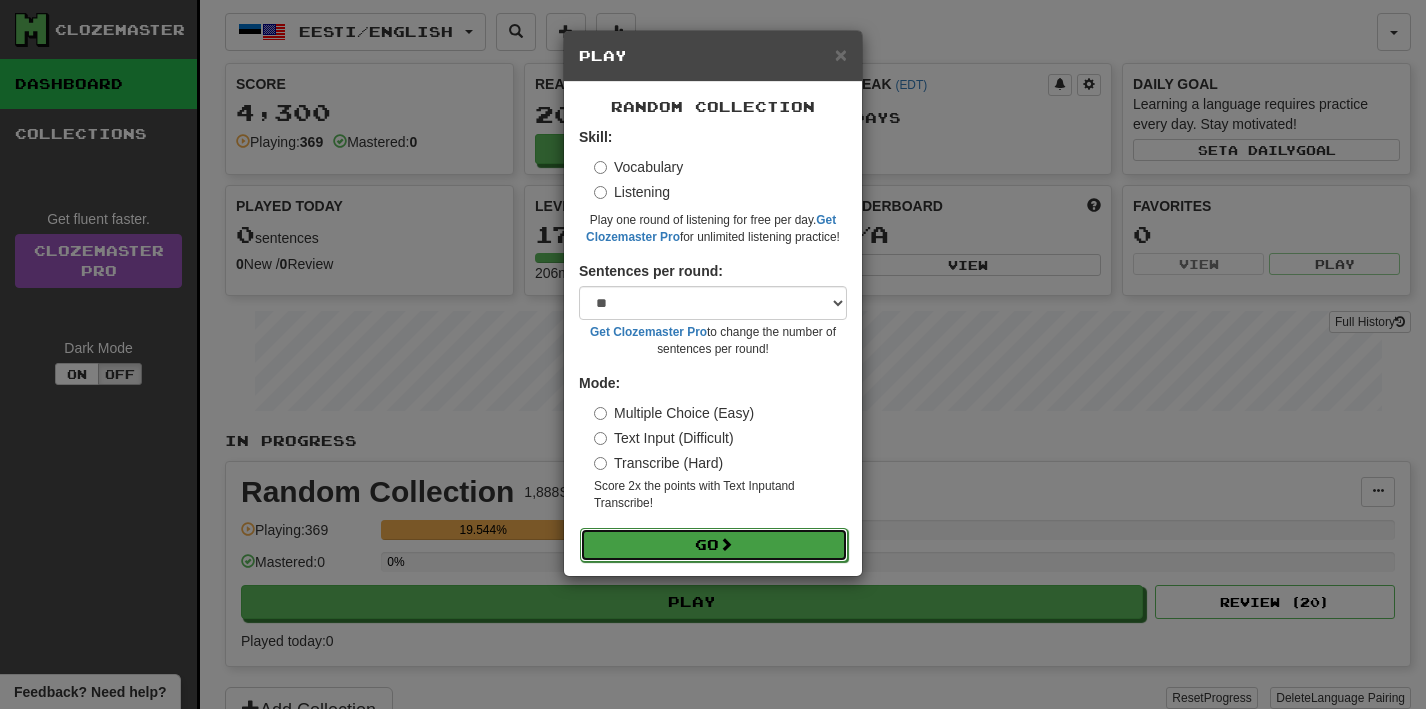 click on "Go" at bounding box center [714, 545] 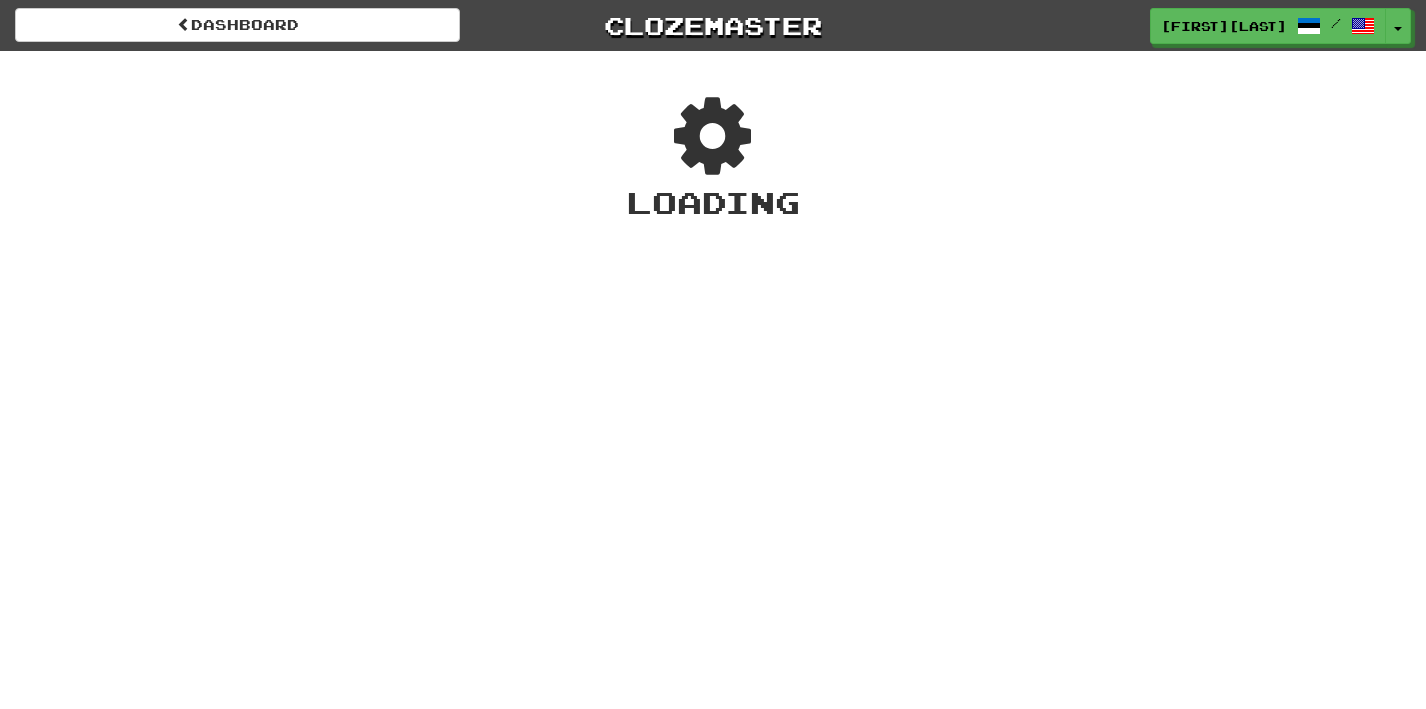 scroll, scrollTop: 0, scrollLeft: 0, axis: both 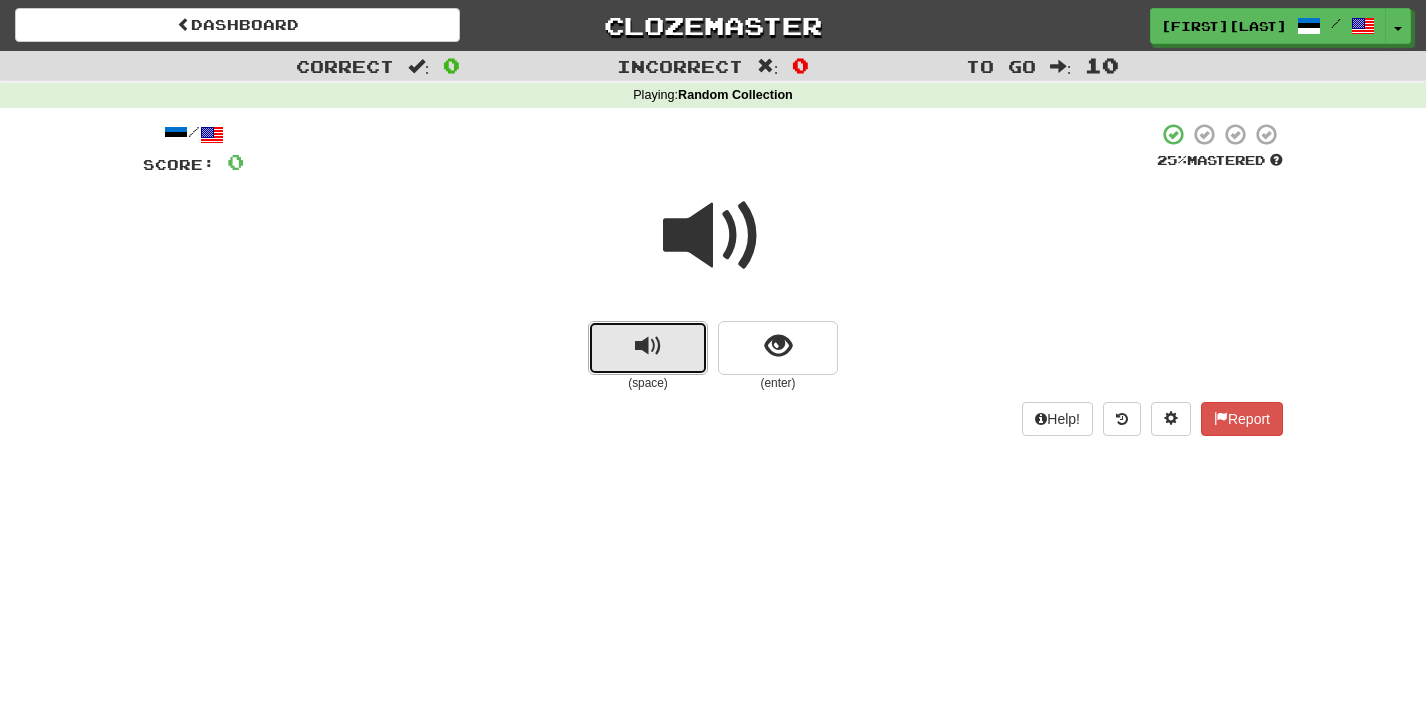 click at bounding box center (648, 346) 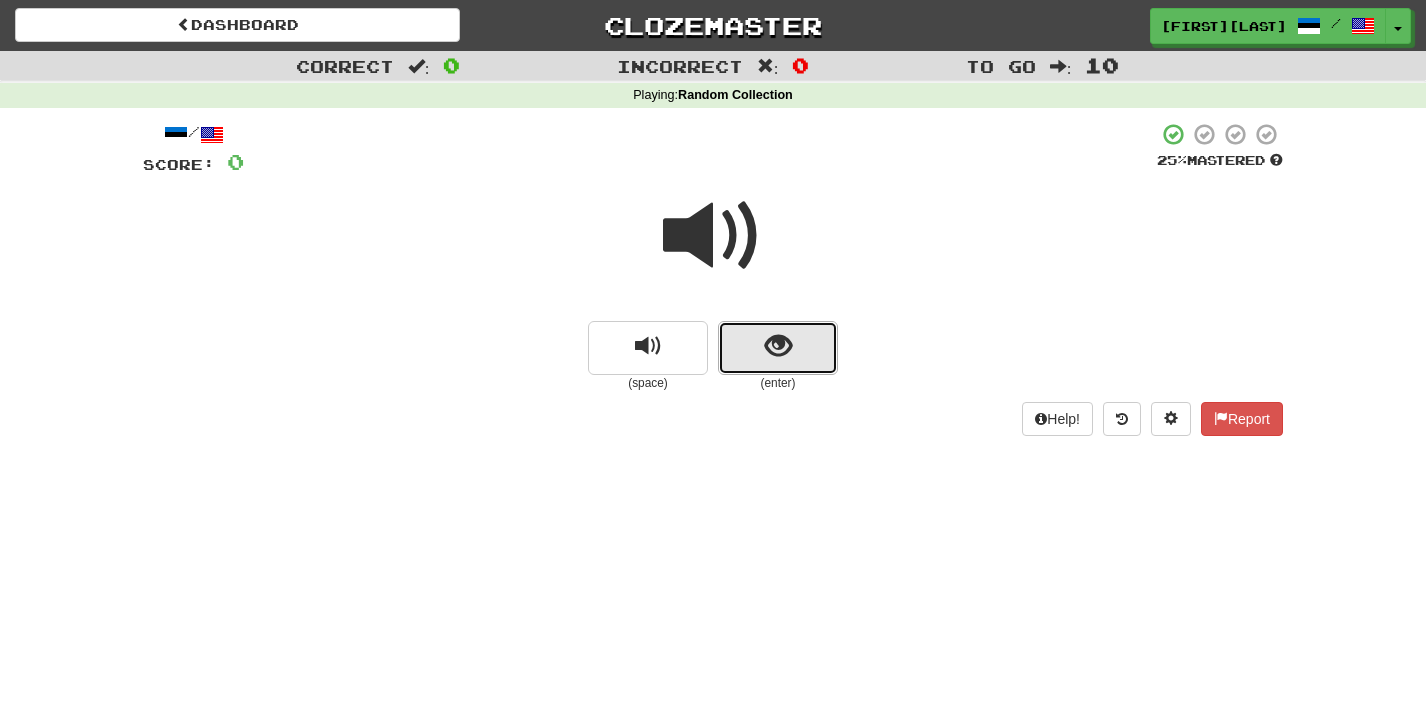 click at bounding box center [778, 346] 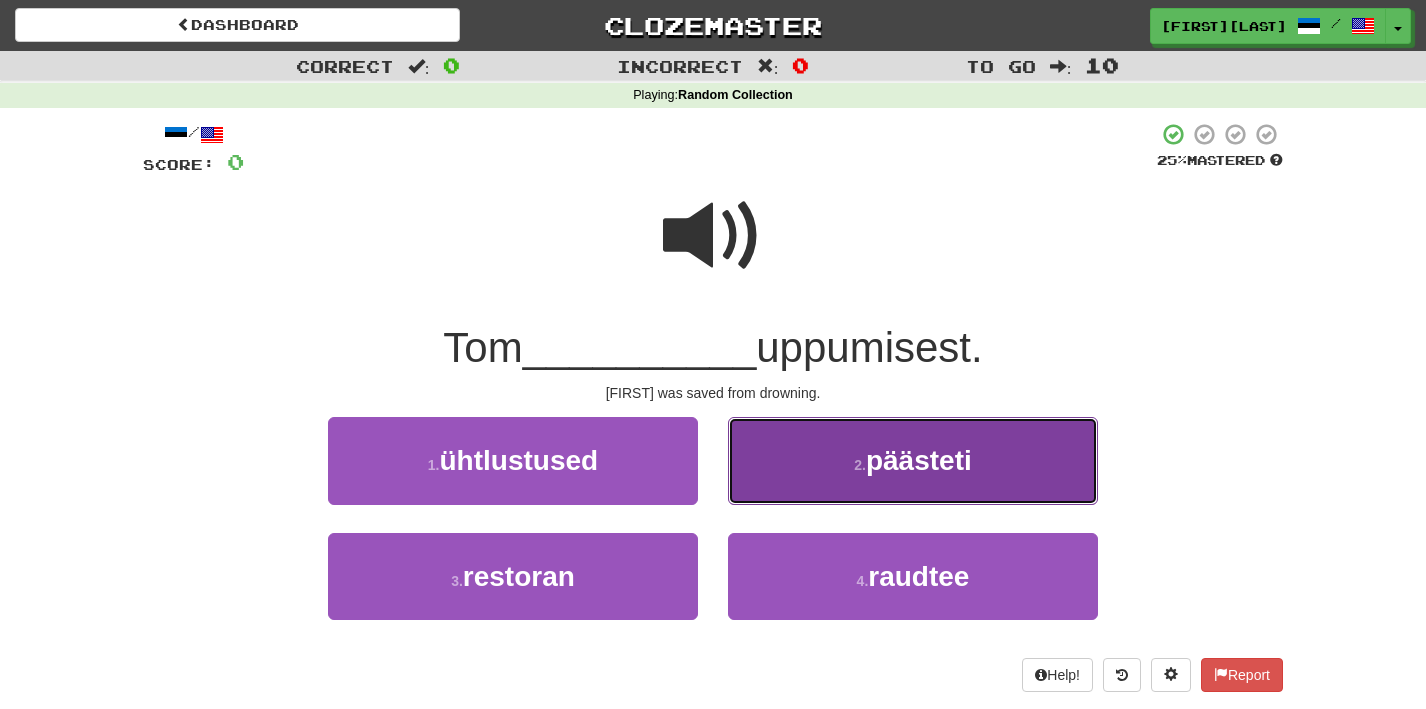 click on "päästeti" at bounding box center [919, 460] 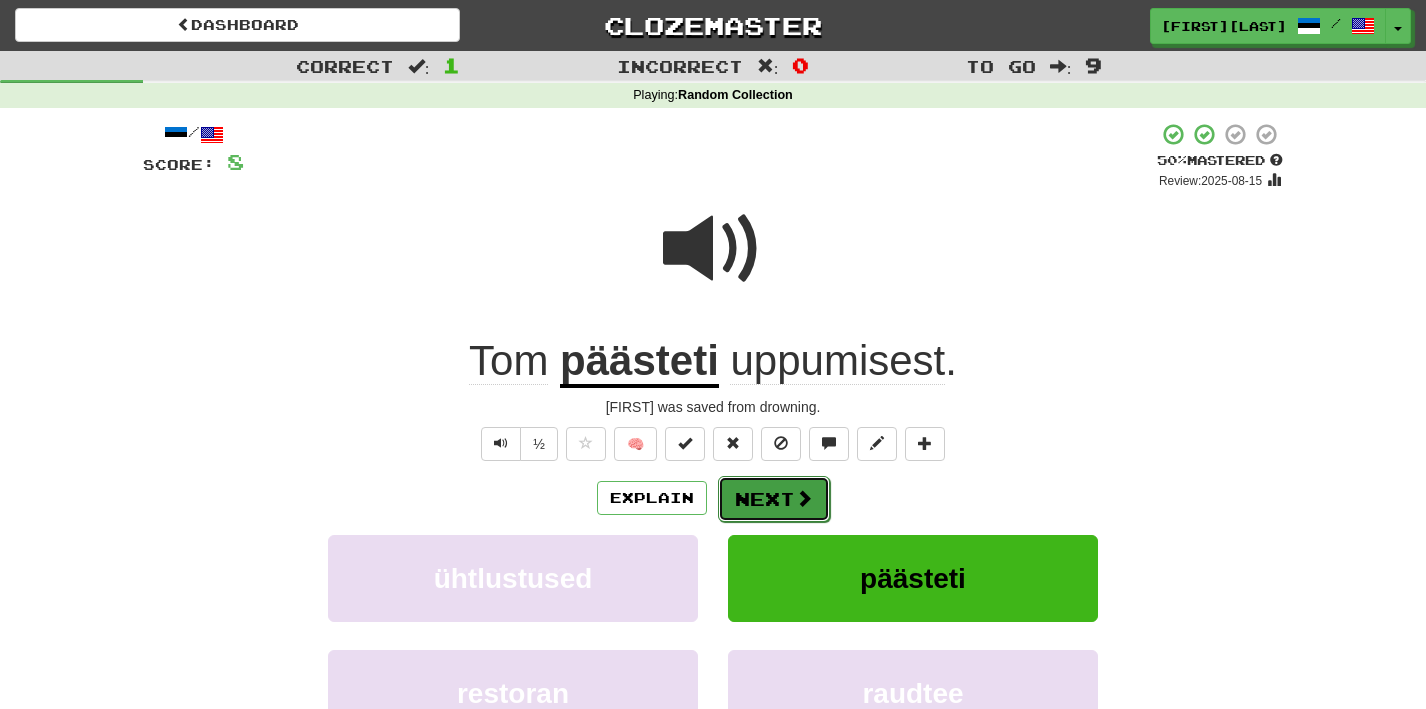 click at bounding box center [804, 498] 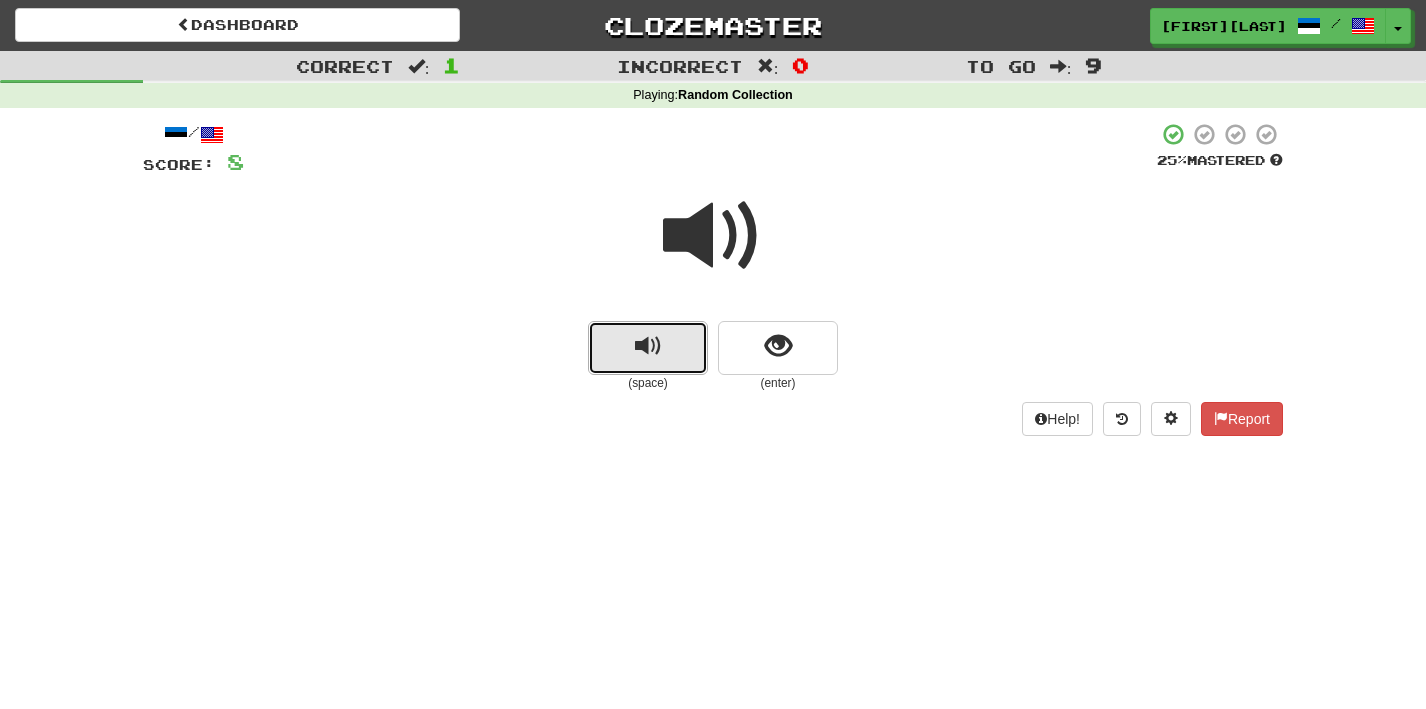 click at bounding box center [648, 346] 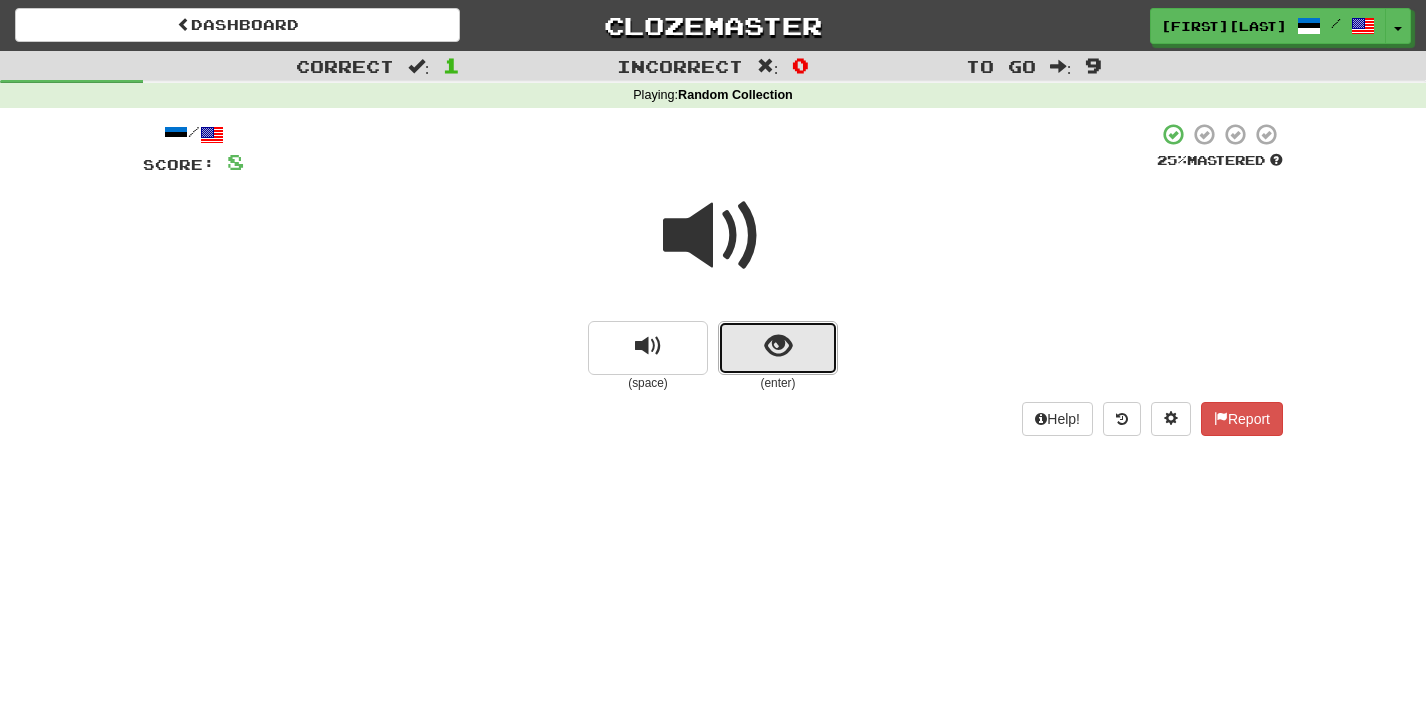click at bounding box center [778, 348] 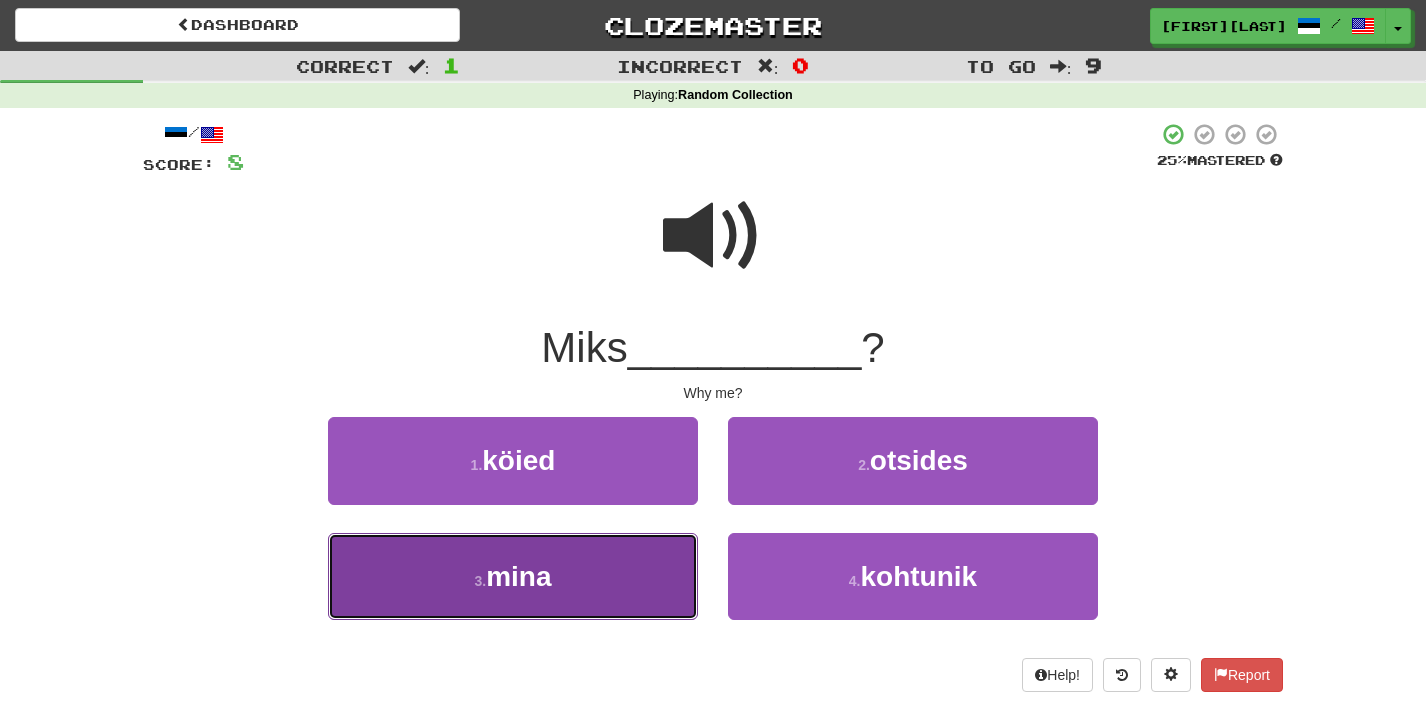 click on "3 .  mina" at bounding box center (513, 576) 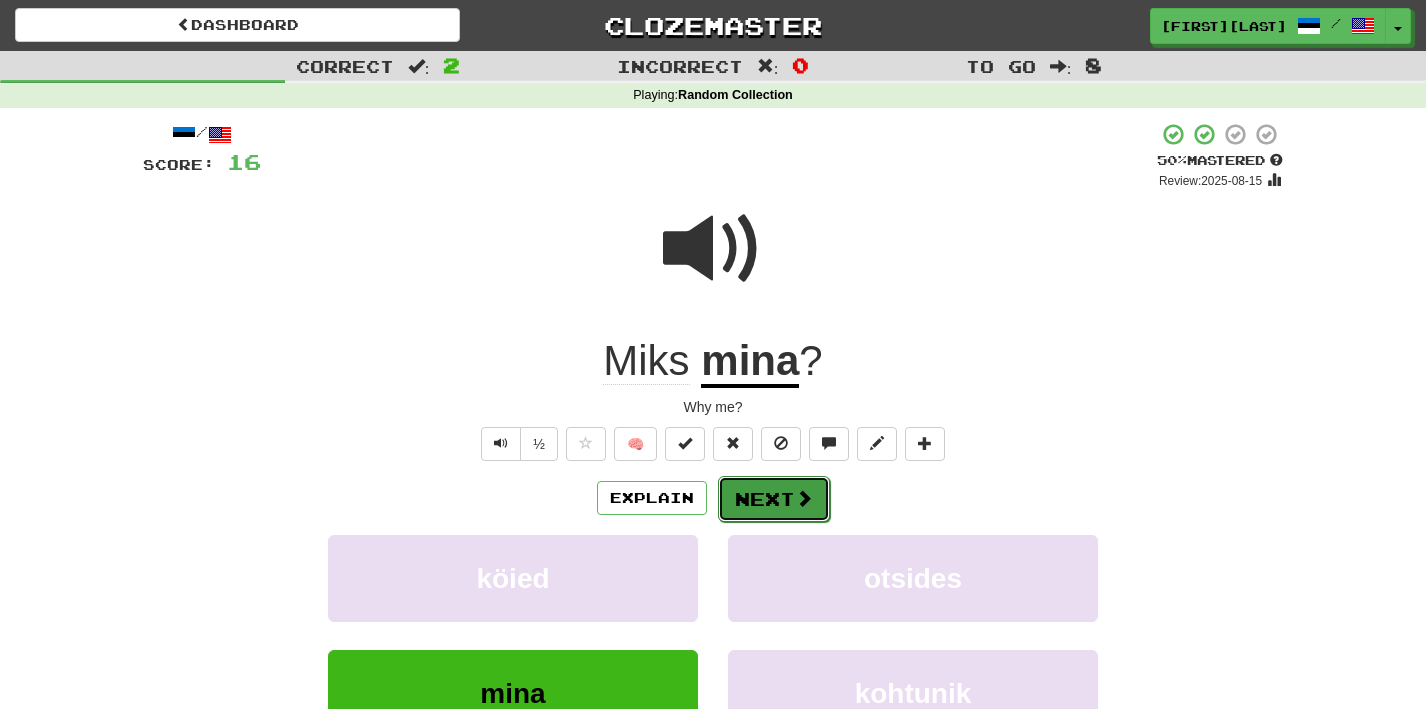 click at bounding box center (804, 498) 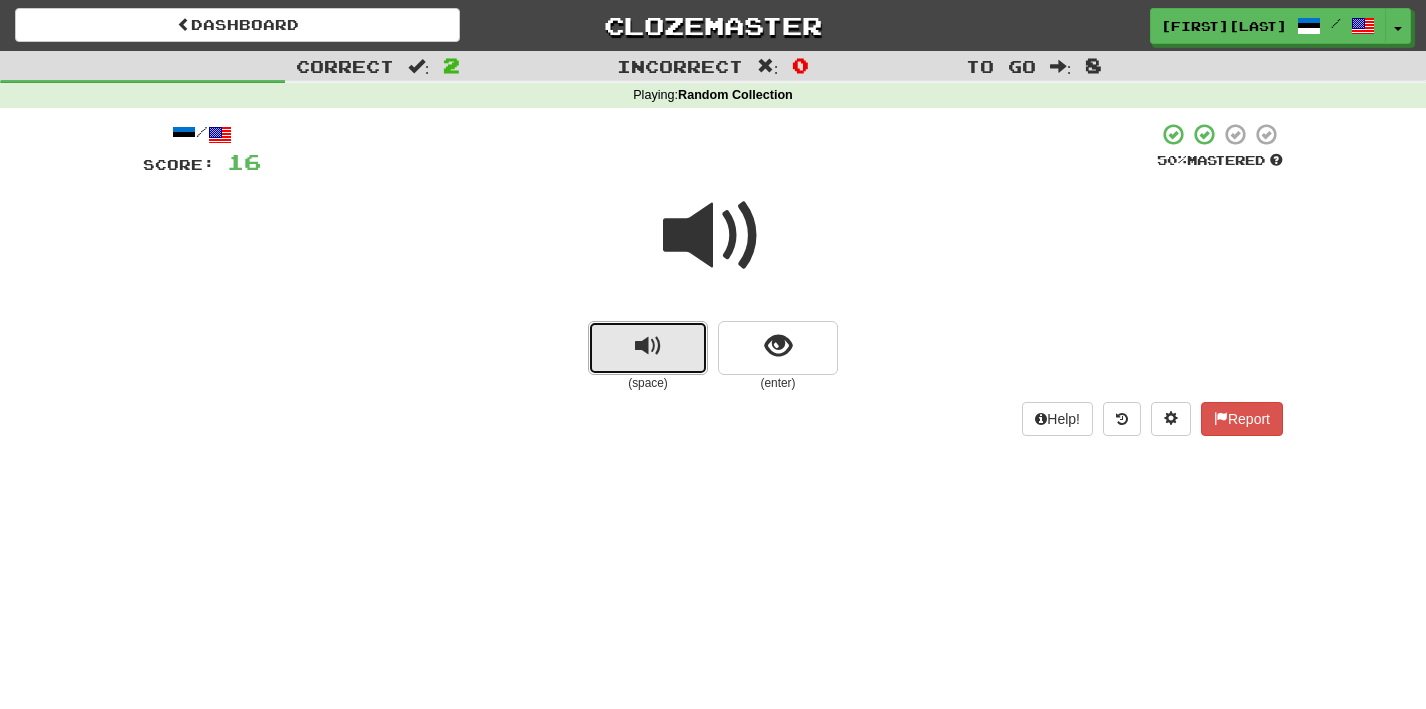 click at bounding box center [648, 348] 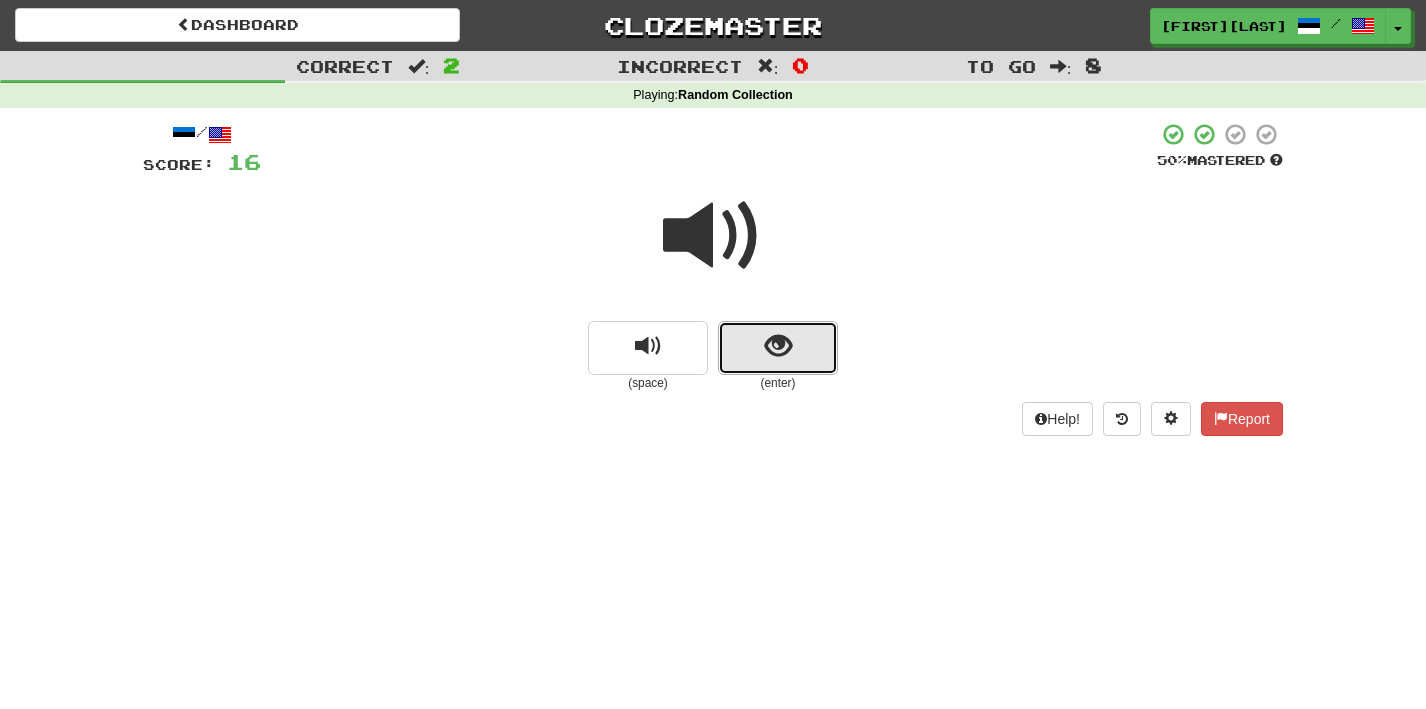 click at bounding box center (778, 346) 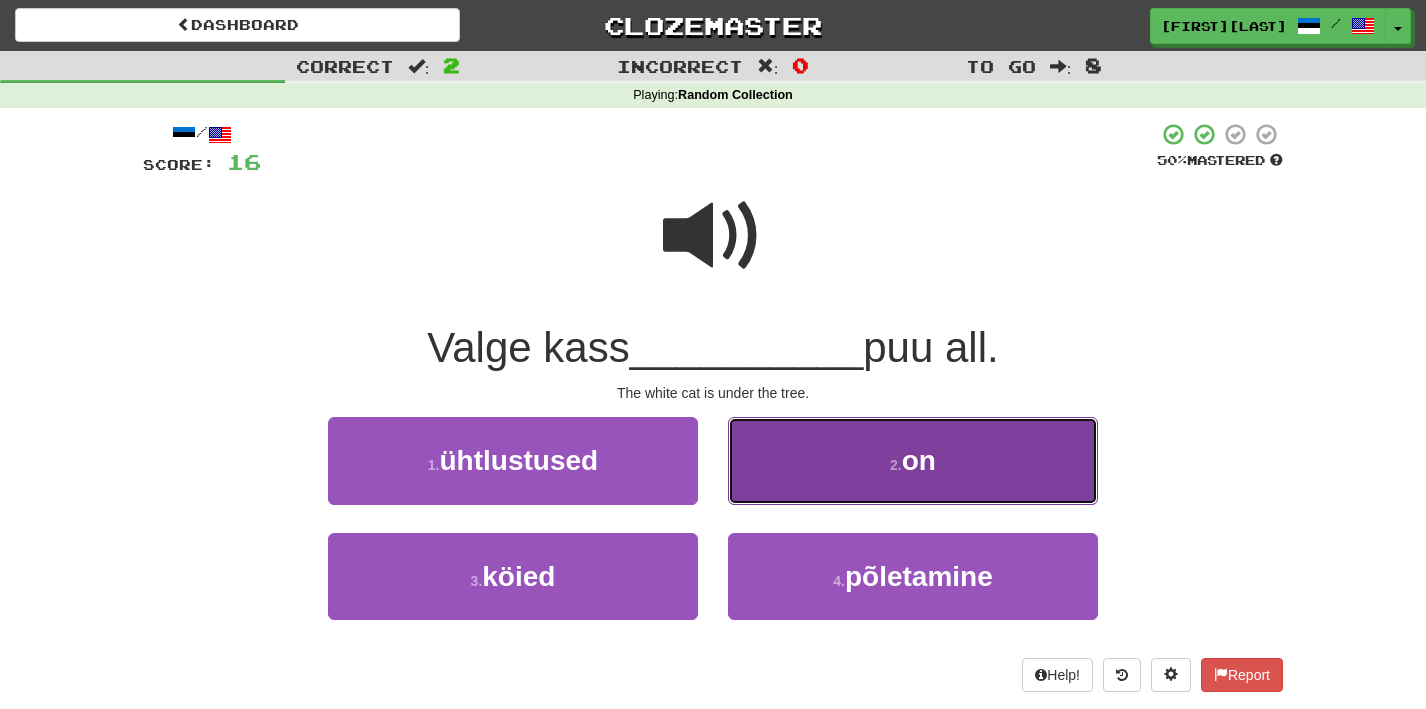 click on "on" at bounding box center [919, 460] 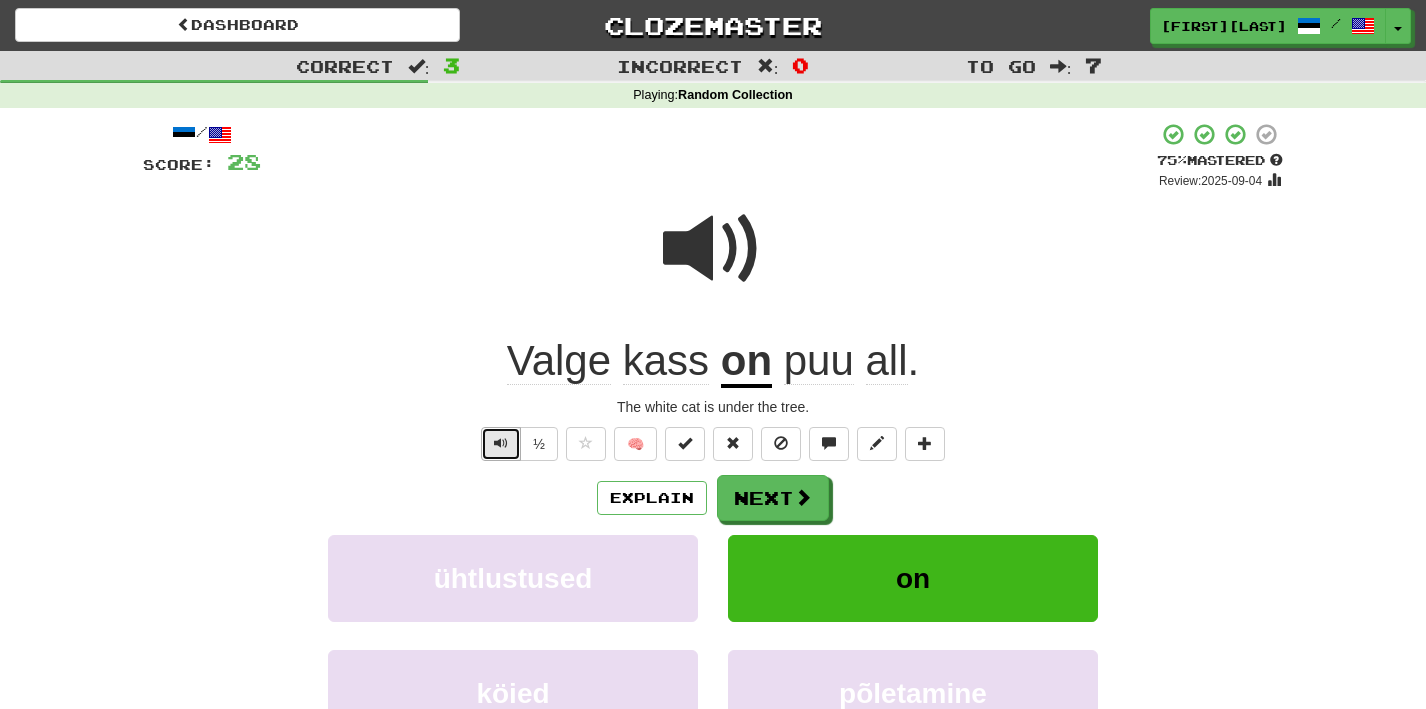 click at bounding box center (501, 443) 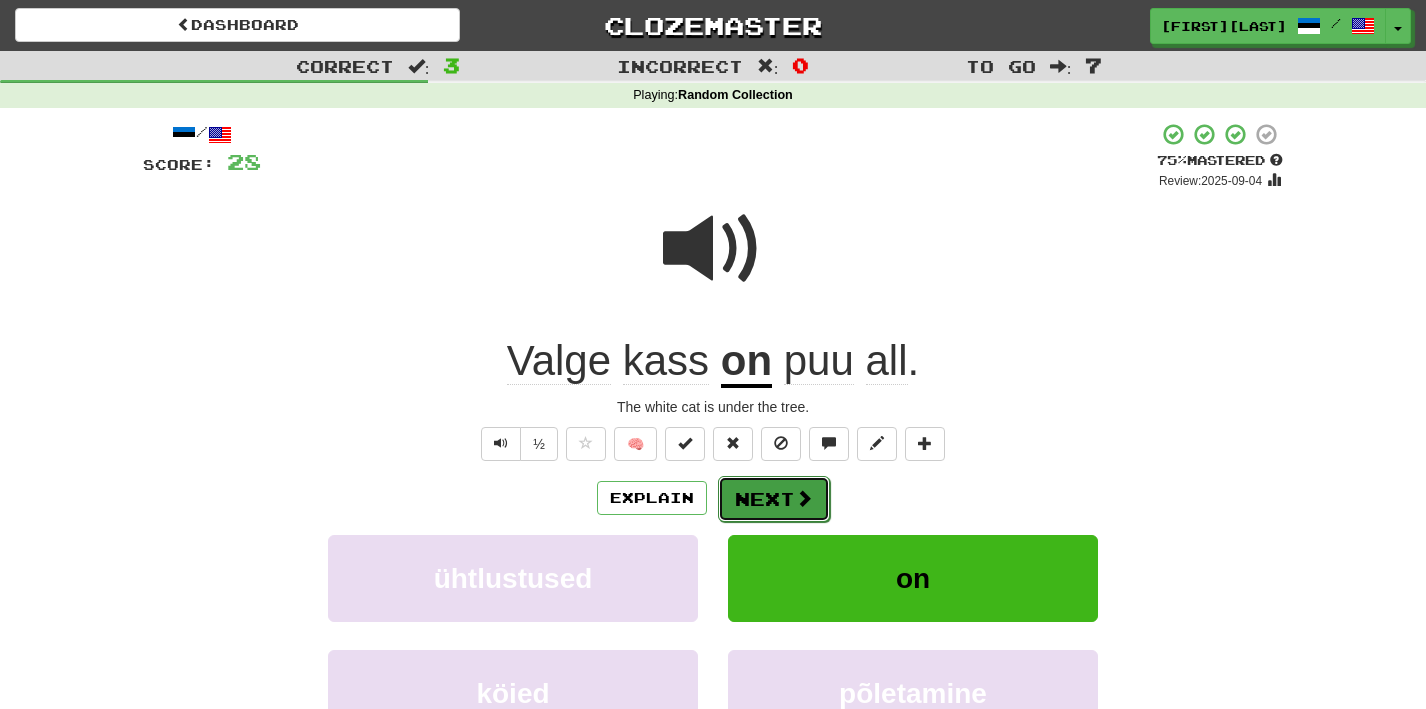 click on "Next" at bounding box center [774, 499] 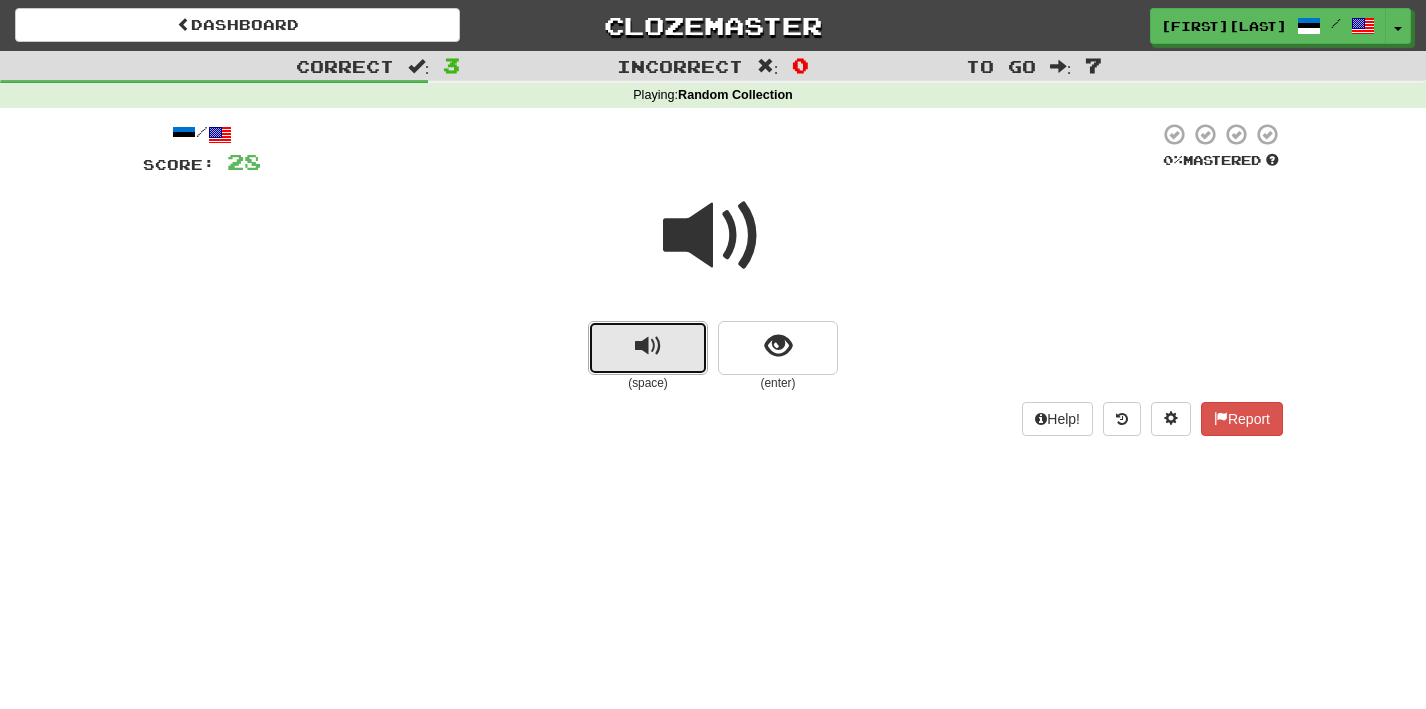 click at bounding box center [648, 346] 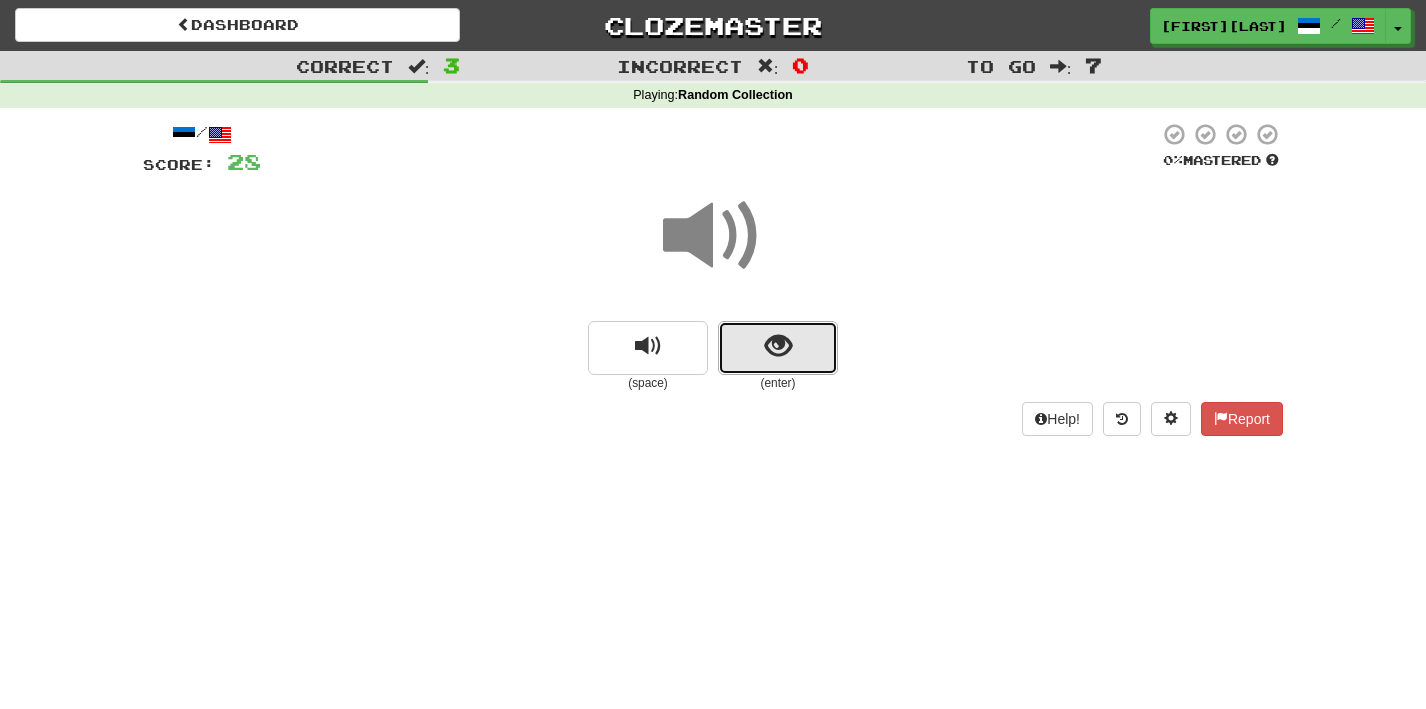 click at bounding box center [778, 346] 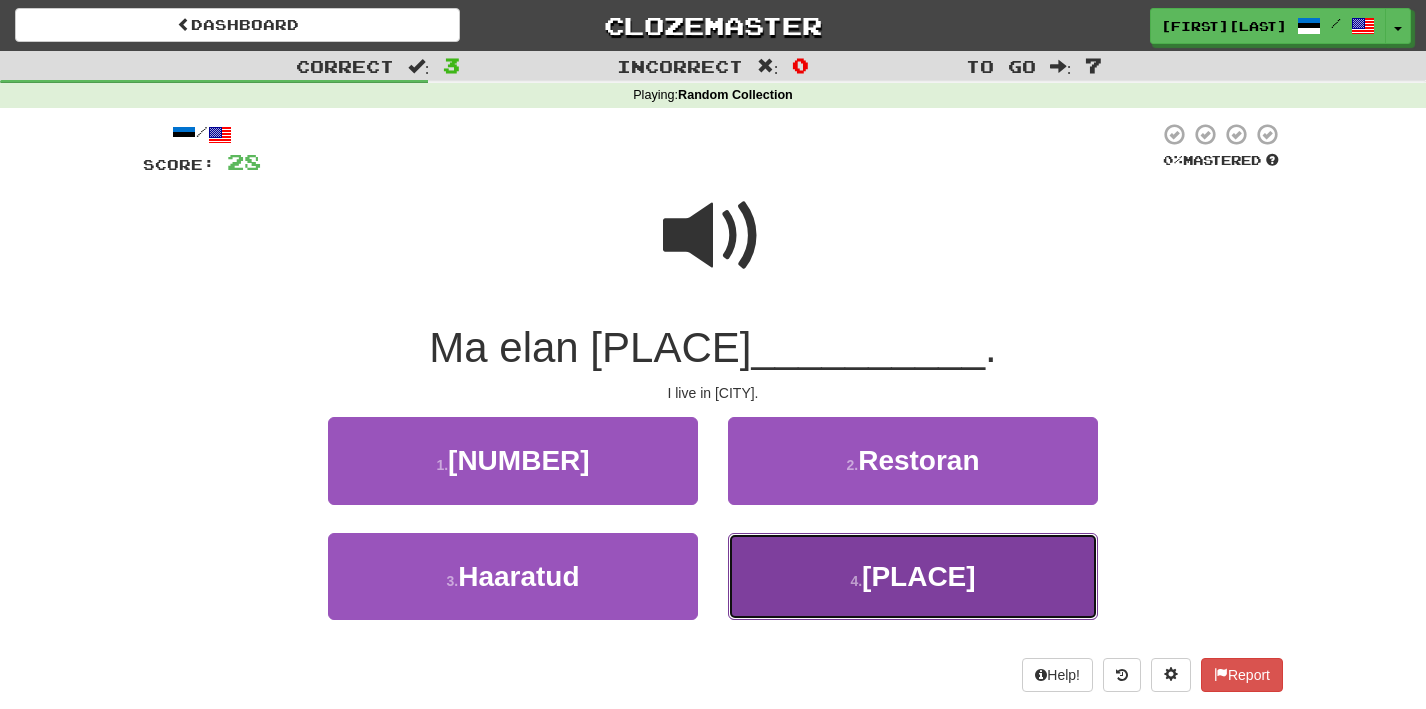 click on "Kataris" at bounding box center (919, 576) 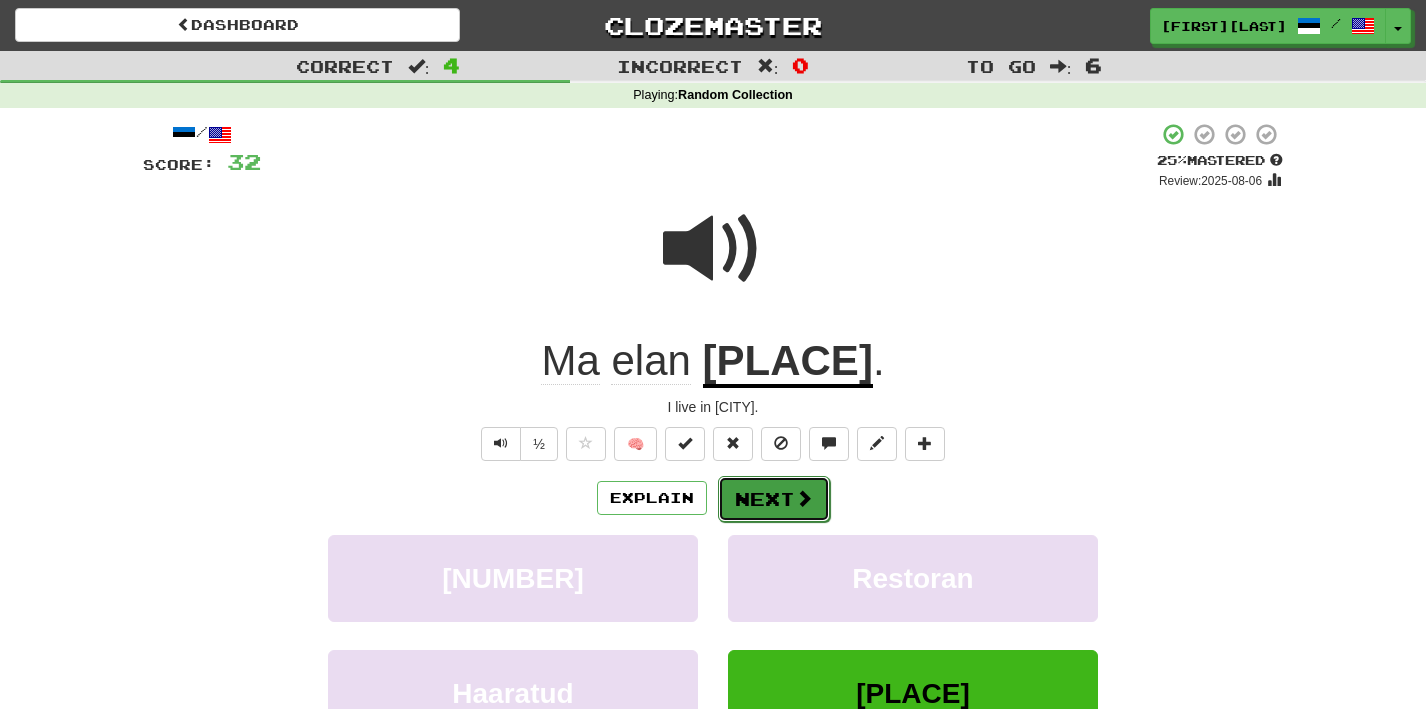 click at bounding box center [804, 498] 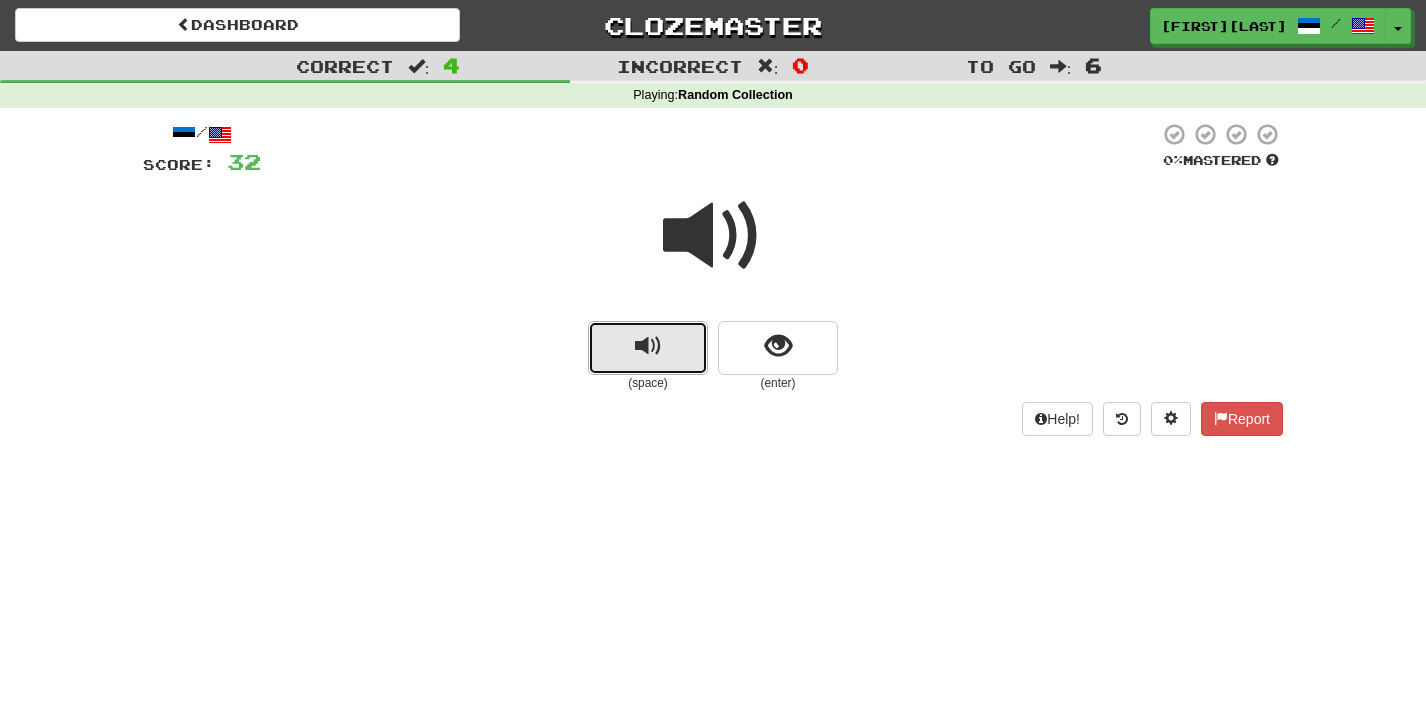 click at bounding box center [648, 348] 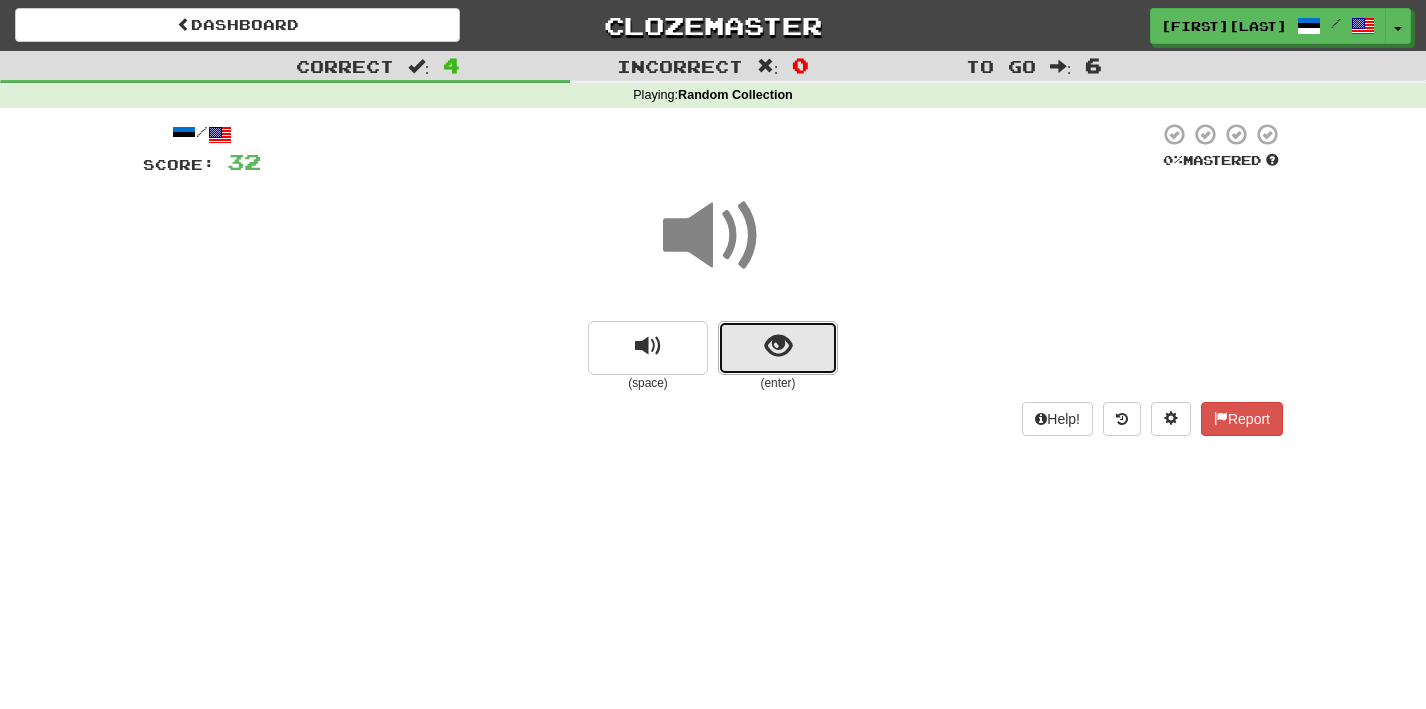 click at bounding box center [778, 346] 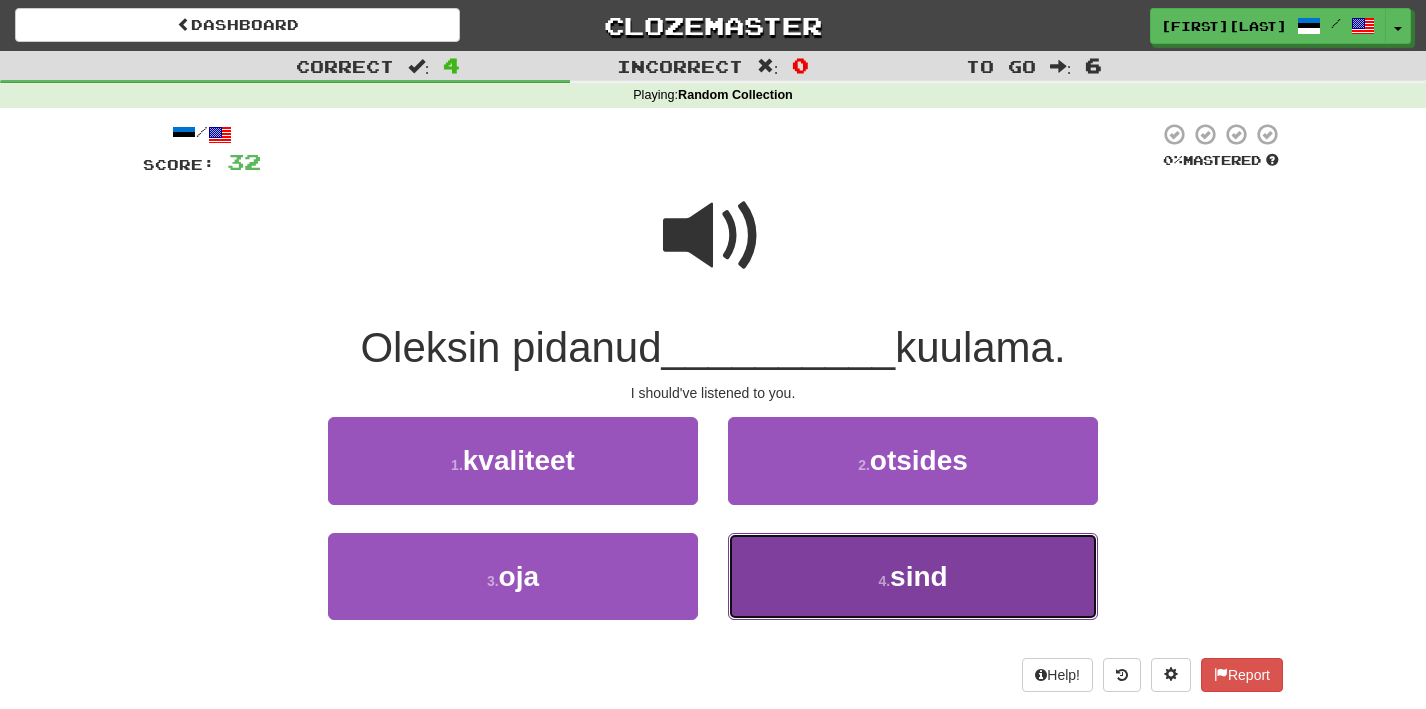 click on "4 .  sind" at bounding box center [913, 576] 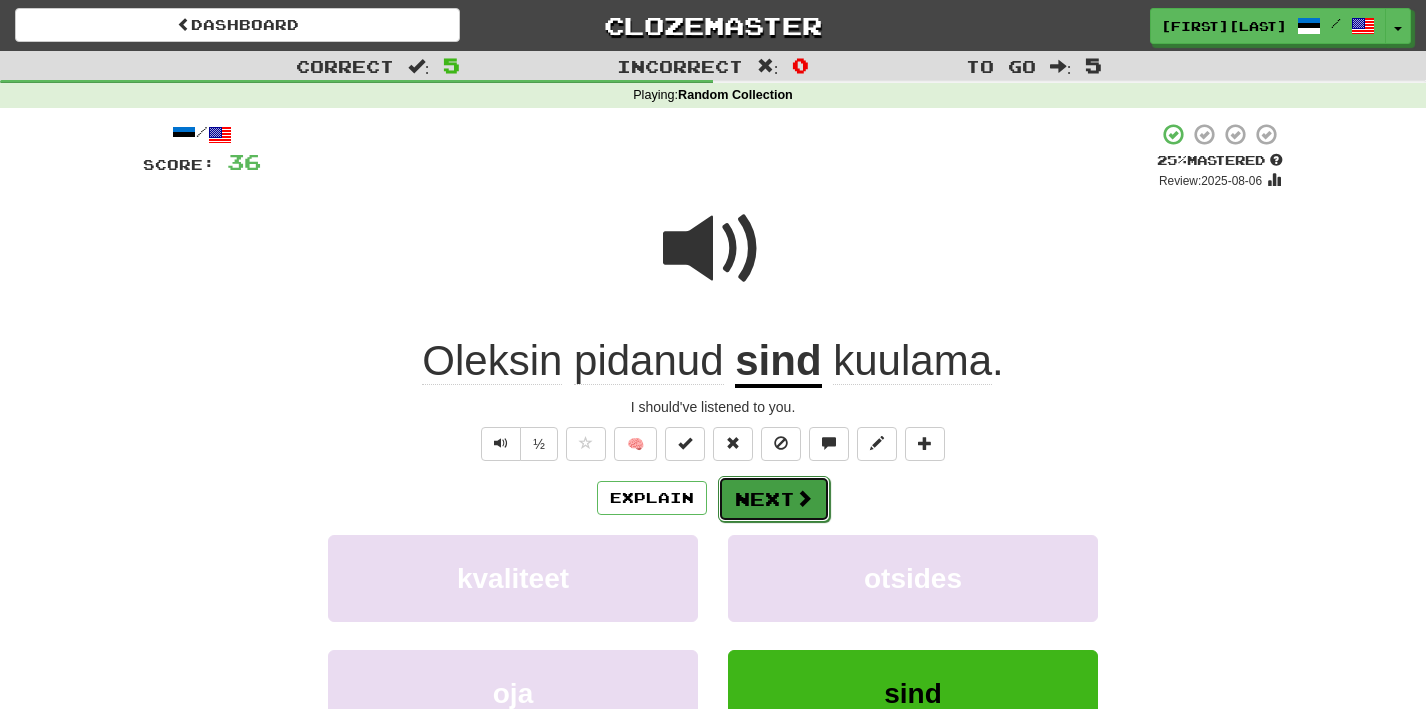 click on "Next" at bounding box center [774, 499] 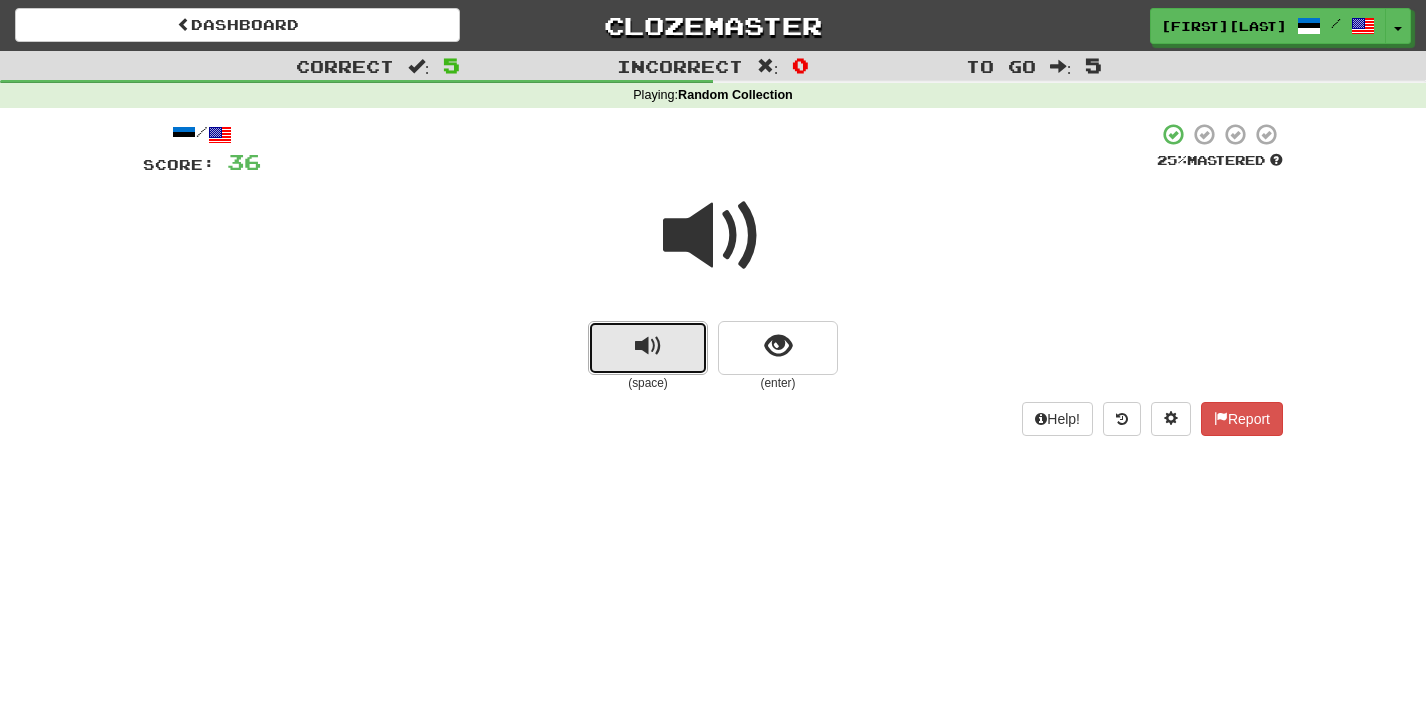 click at bounding box center (648, 348) 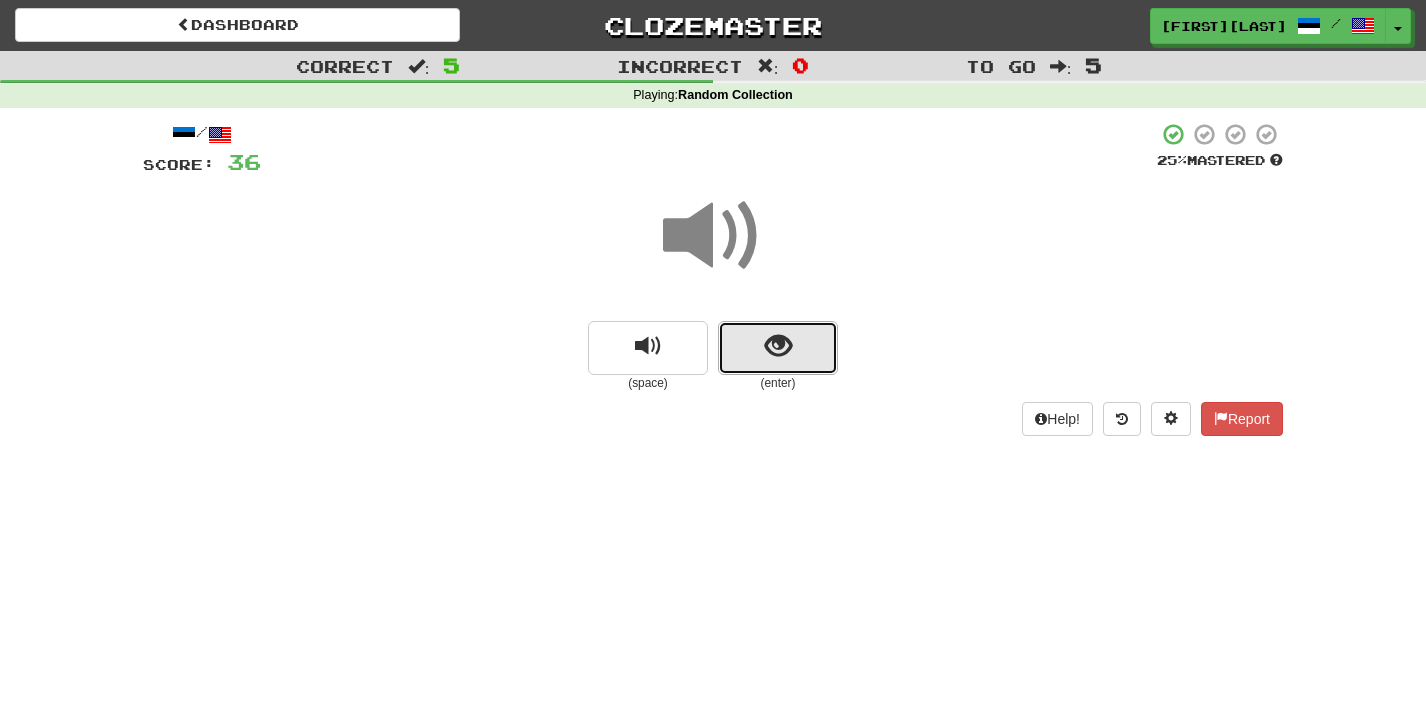 click at bounding box center [778, 346] 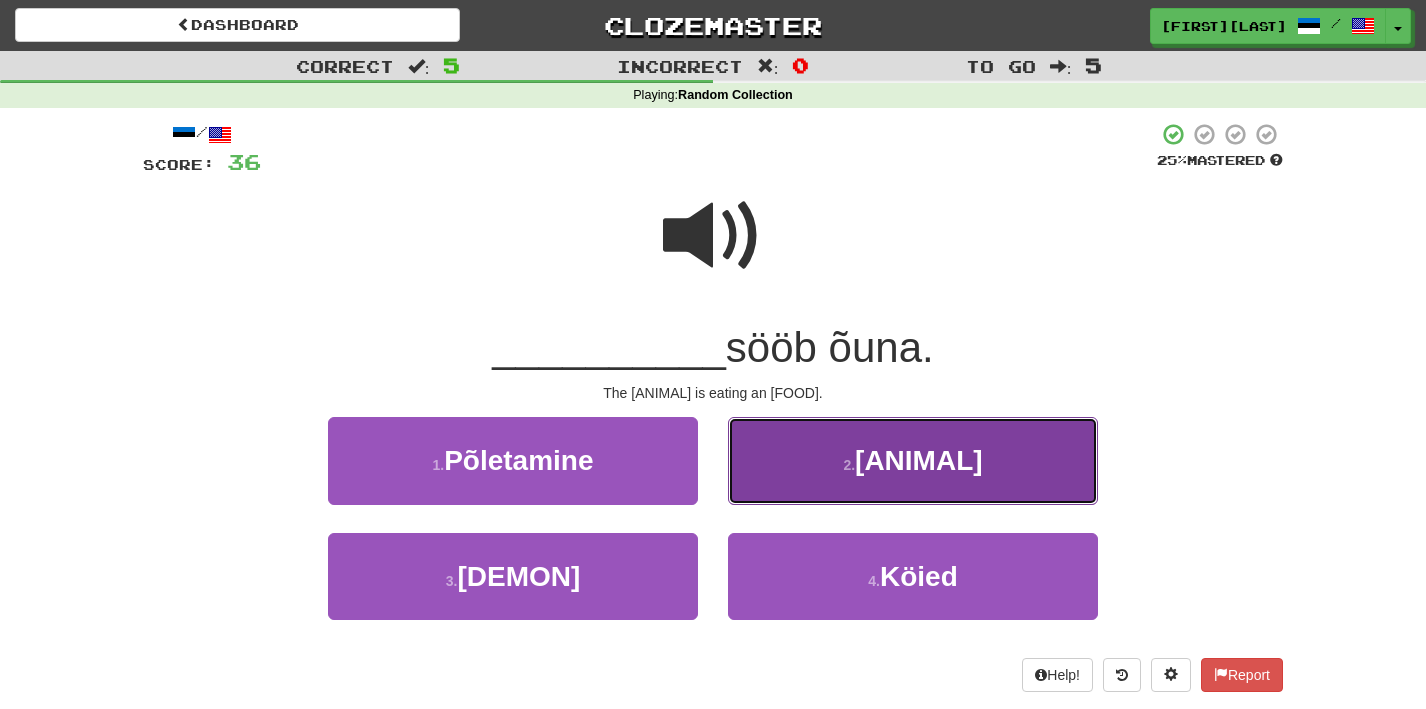 click on "2 .  Karu" at bounding box center (913, 460) 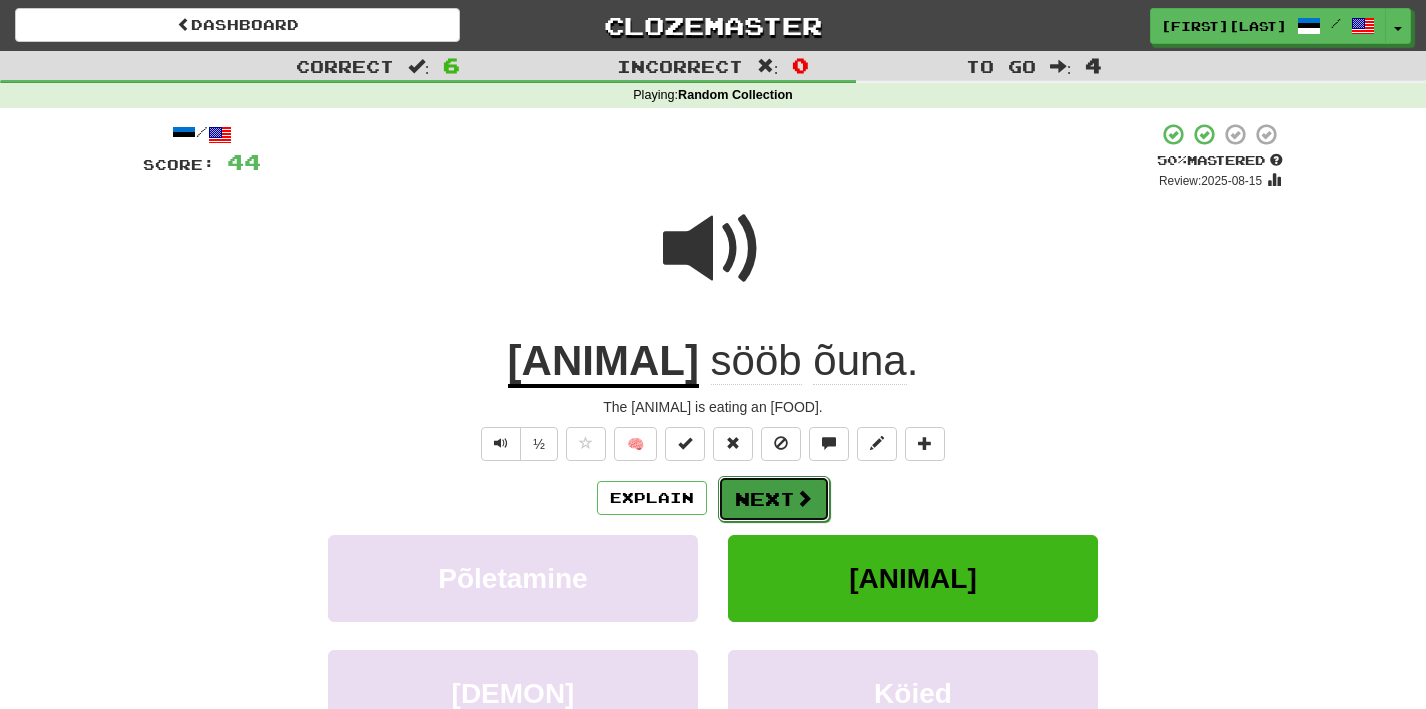 click on "Next" at bounding box center [774, 499] 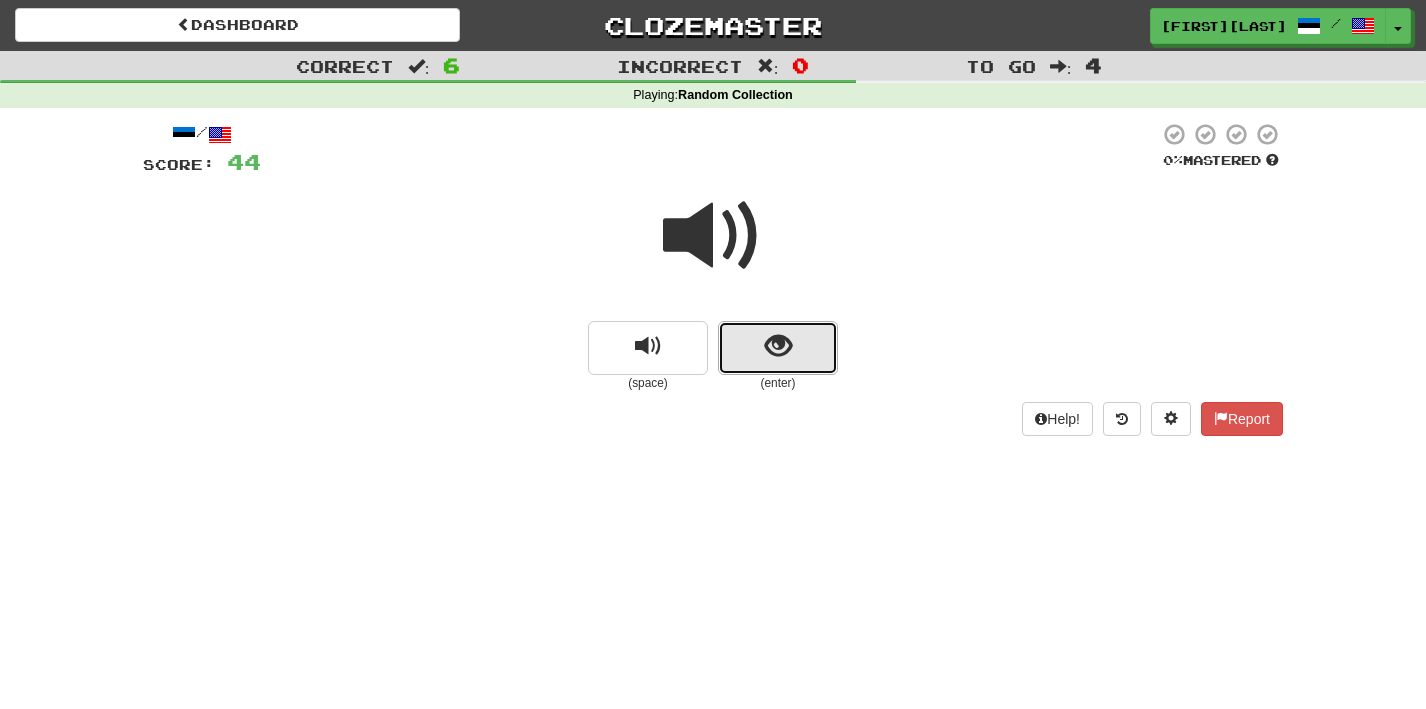 click at bounding box center (778, 346) 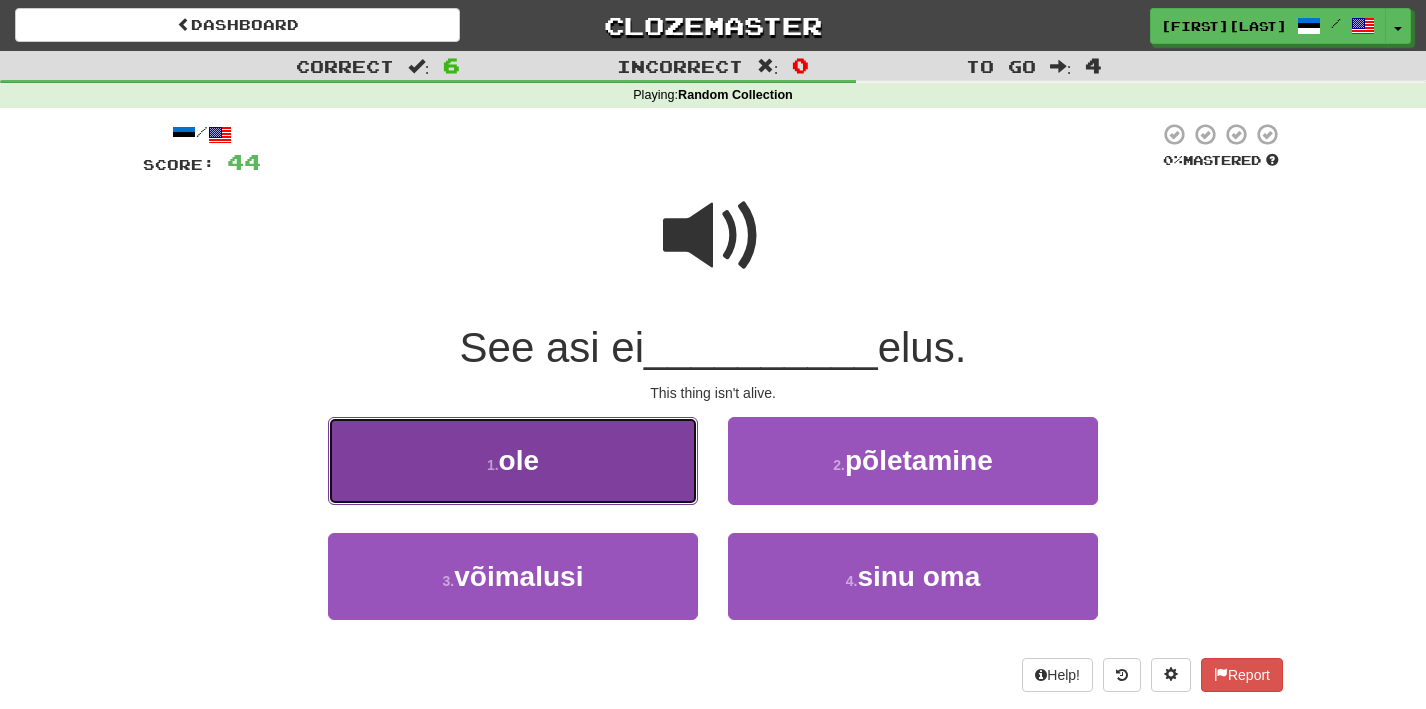 click on "1 .  ole" at bounding box center (513, 460) 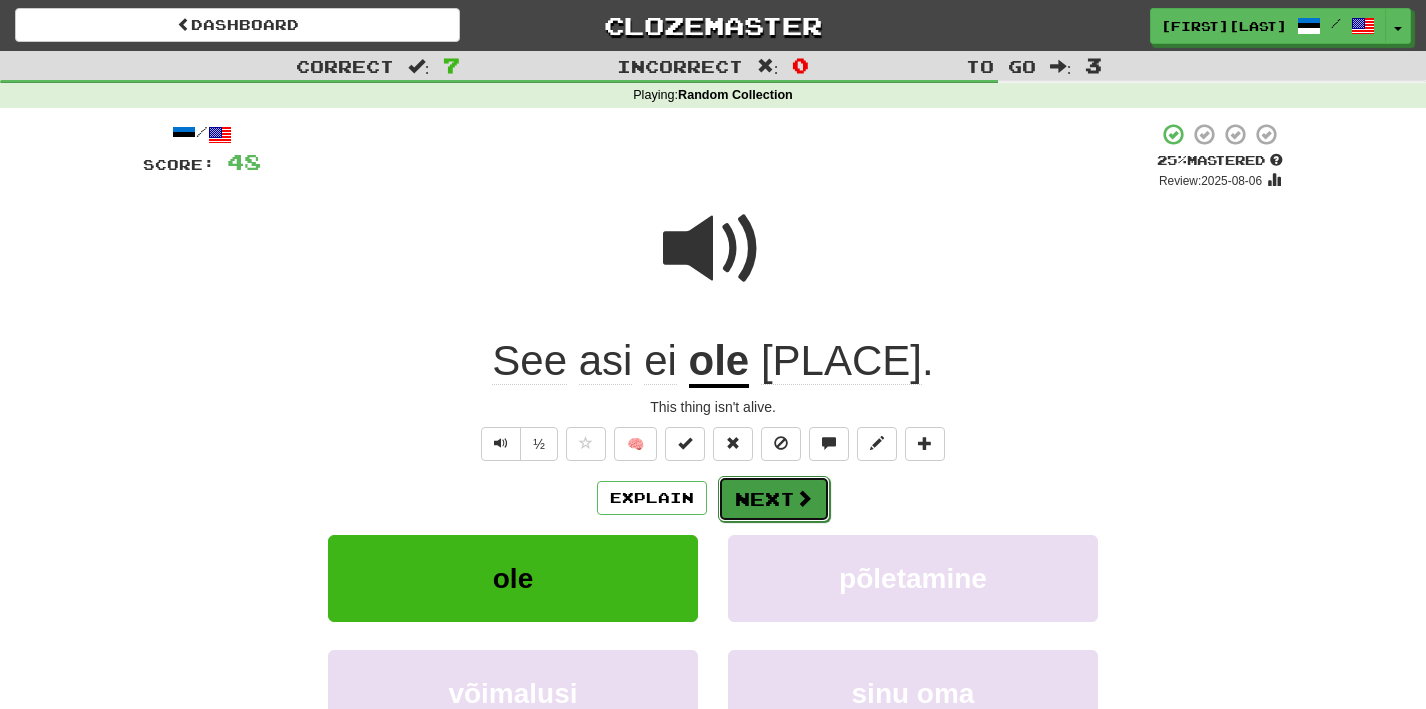 click on "Next" at bounding box center (774, 499) 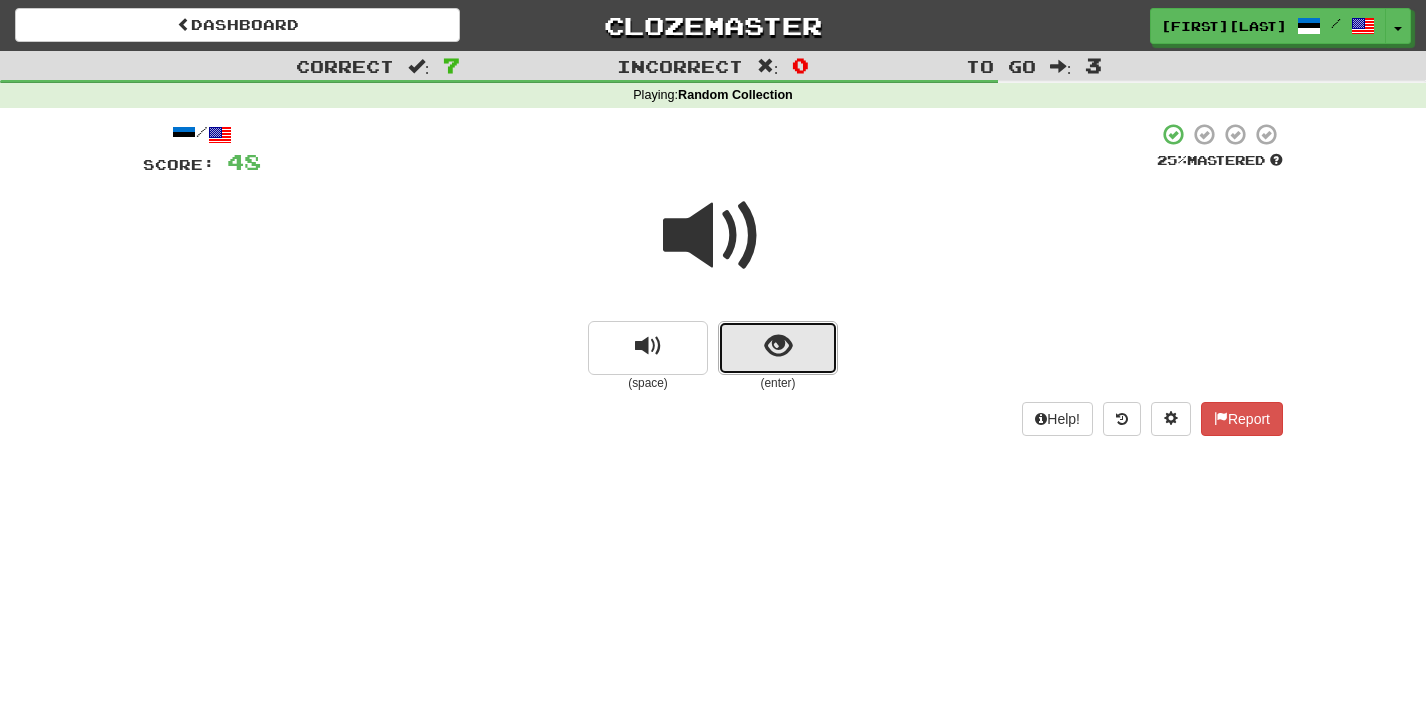 click at bounding box center [778, 348] 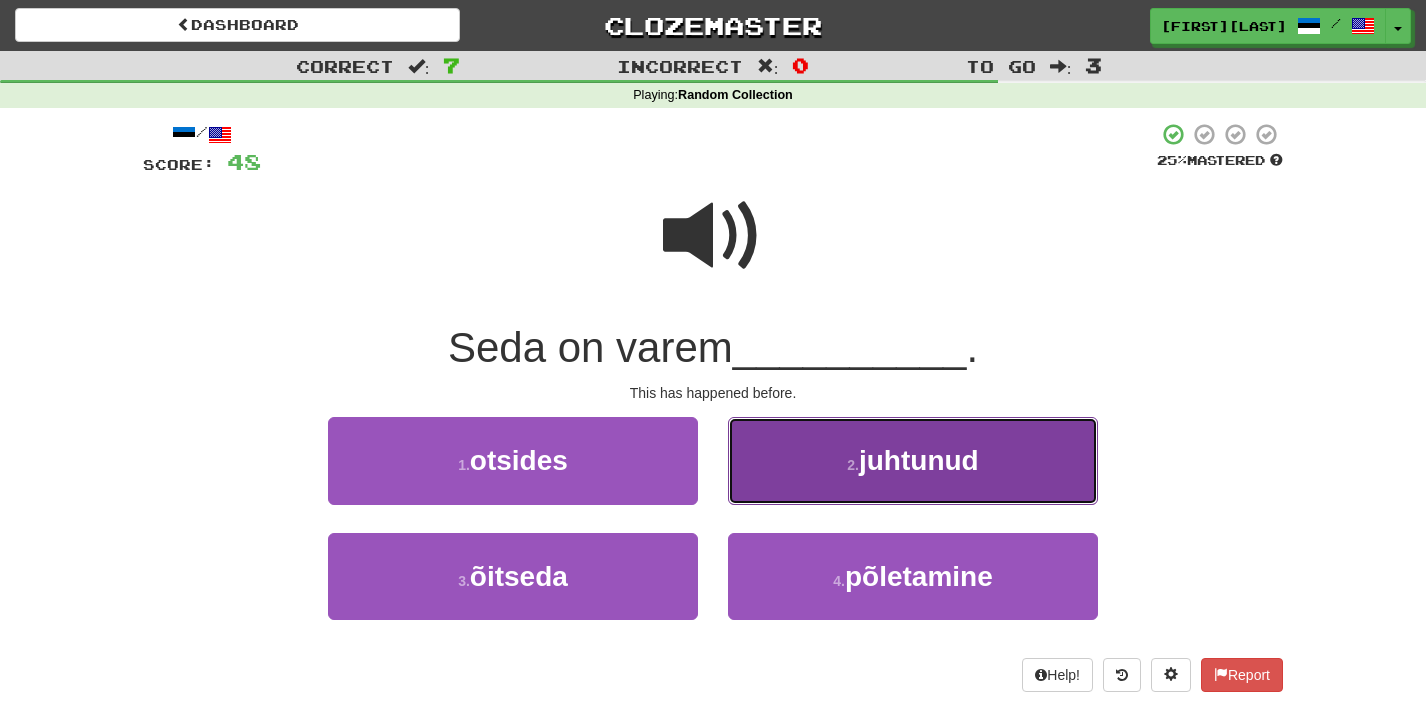 click on "2 .  juhtunud" at bounding box center [913, 460] 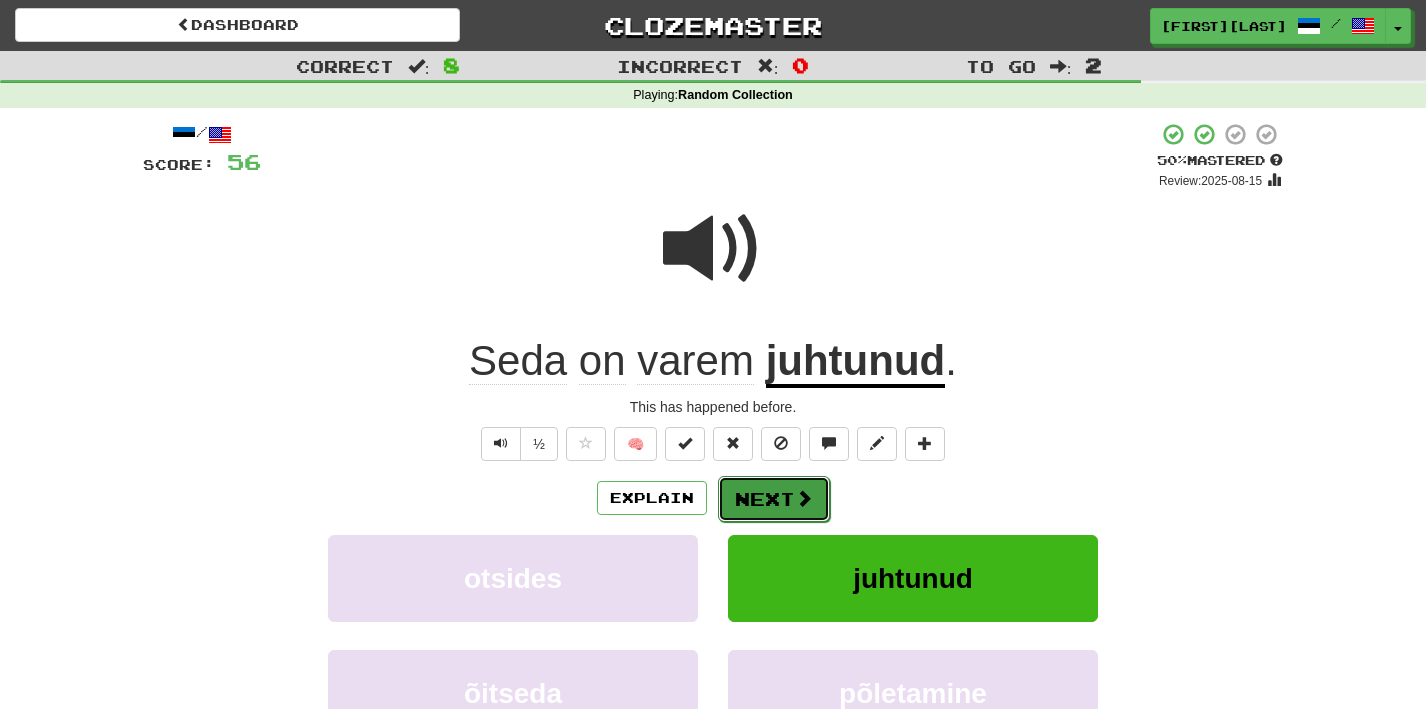 click on "Next" at bounding box center (774, 499) 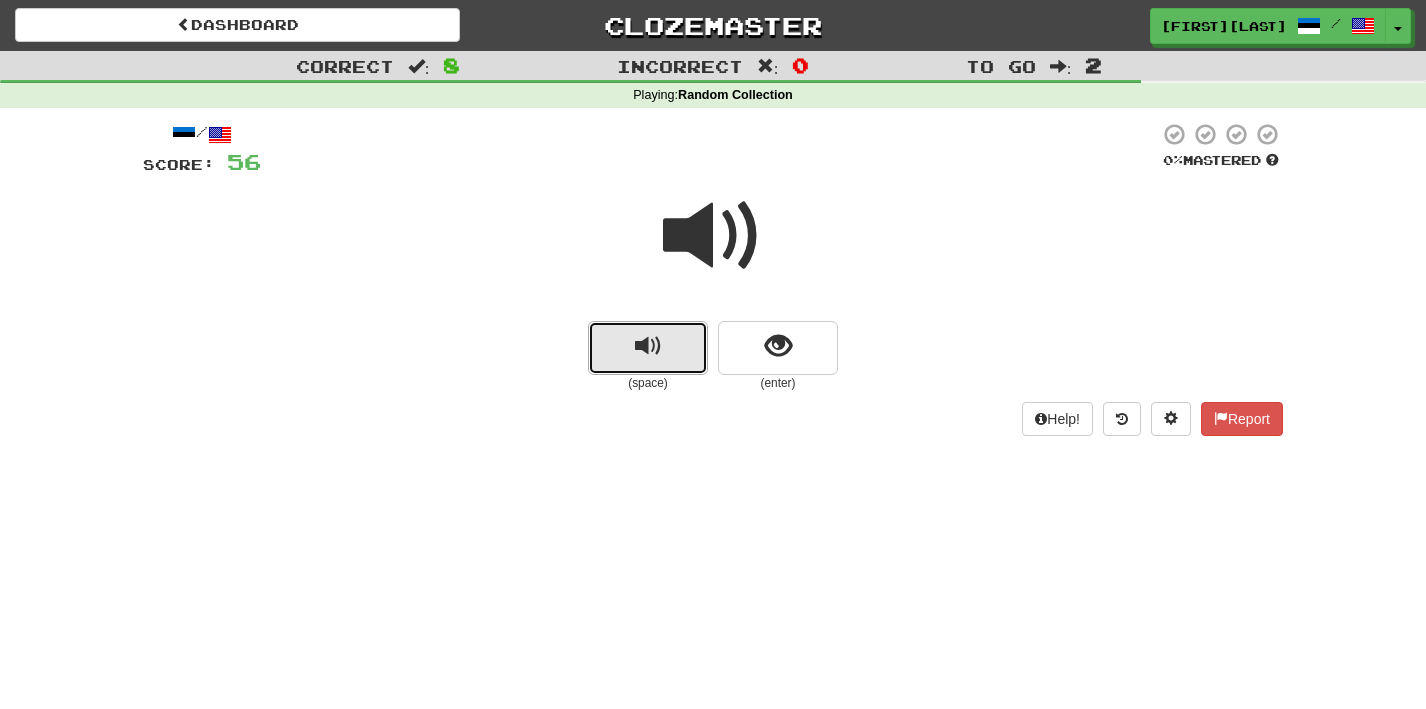 click at bounding box center [648, 348] 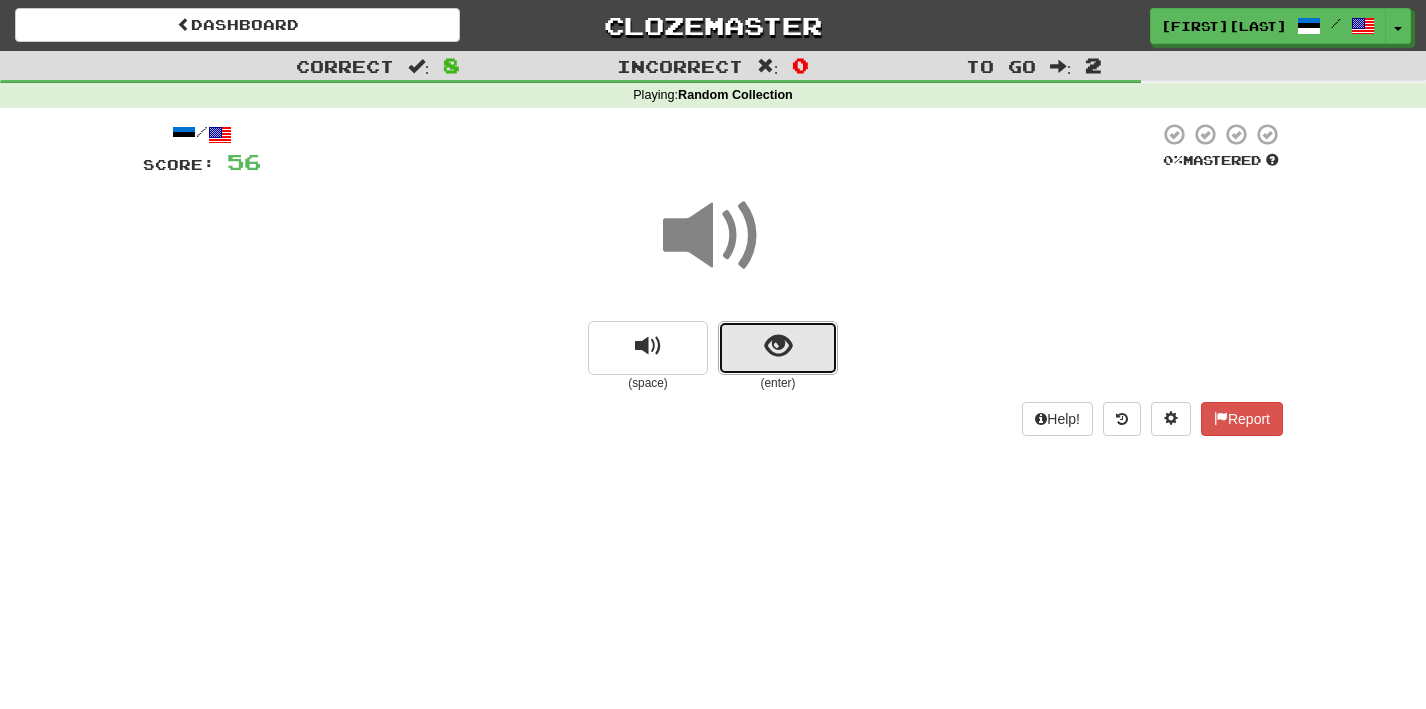 click at bounding box center [778, 348] 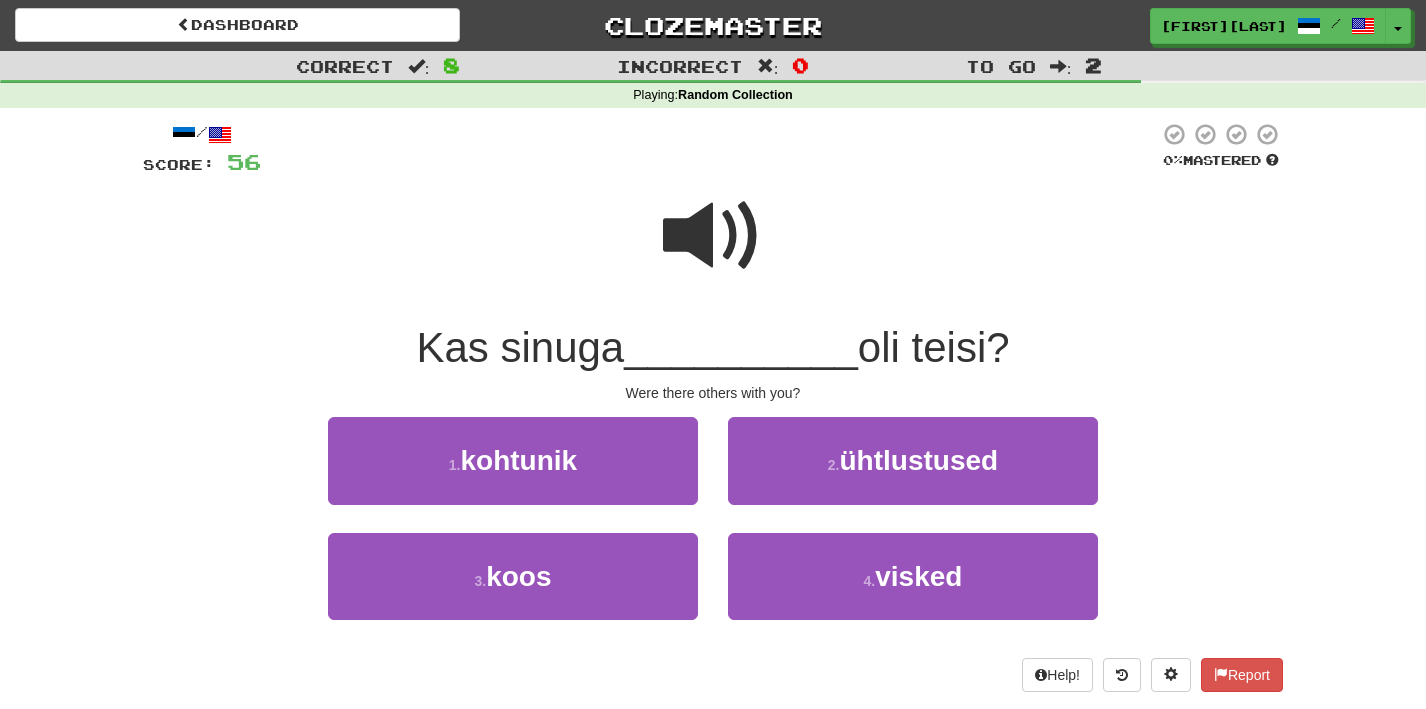 click at bounding box center [713, 236] 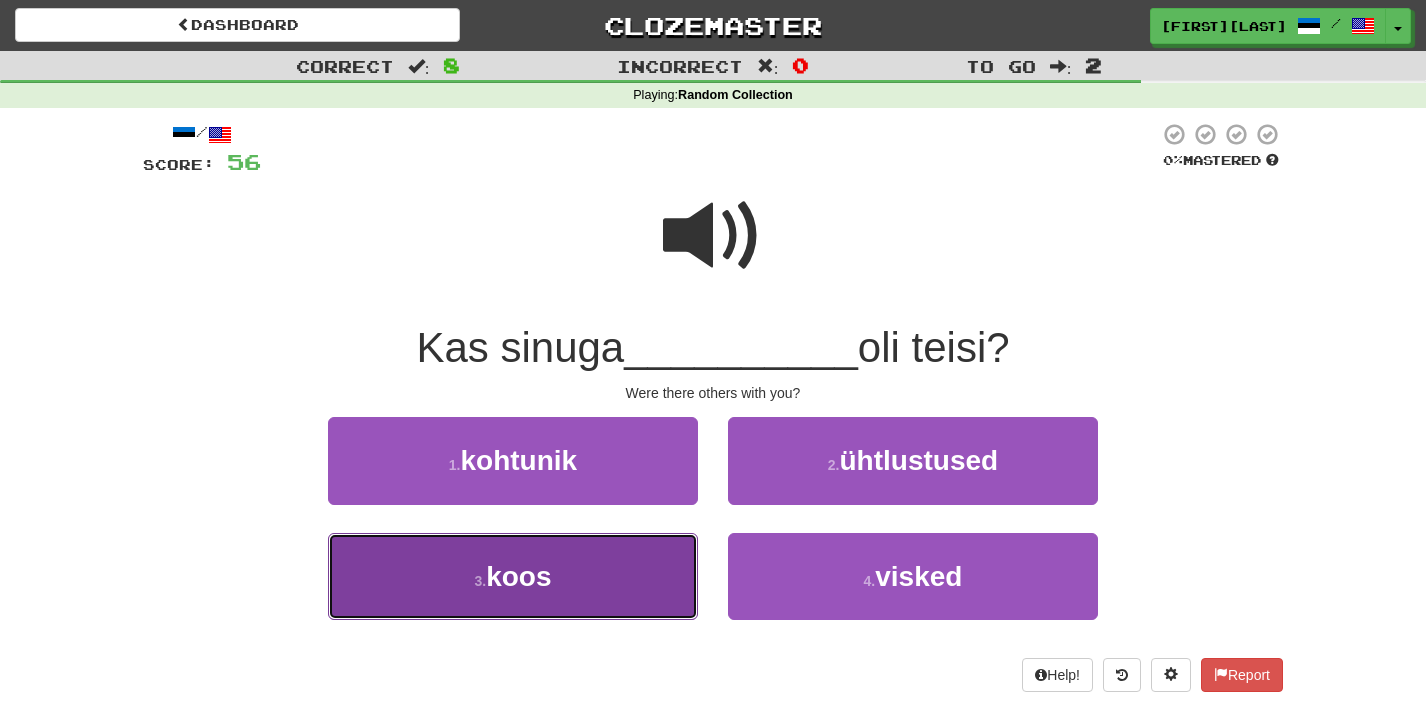 click on "3 .  koos" at bounding box center (513, 576) 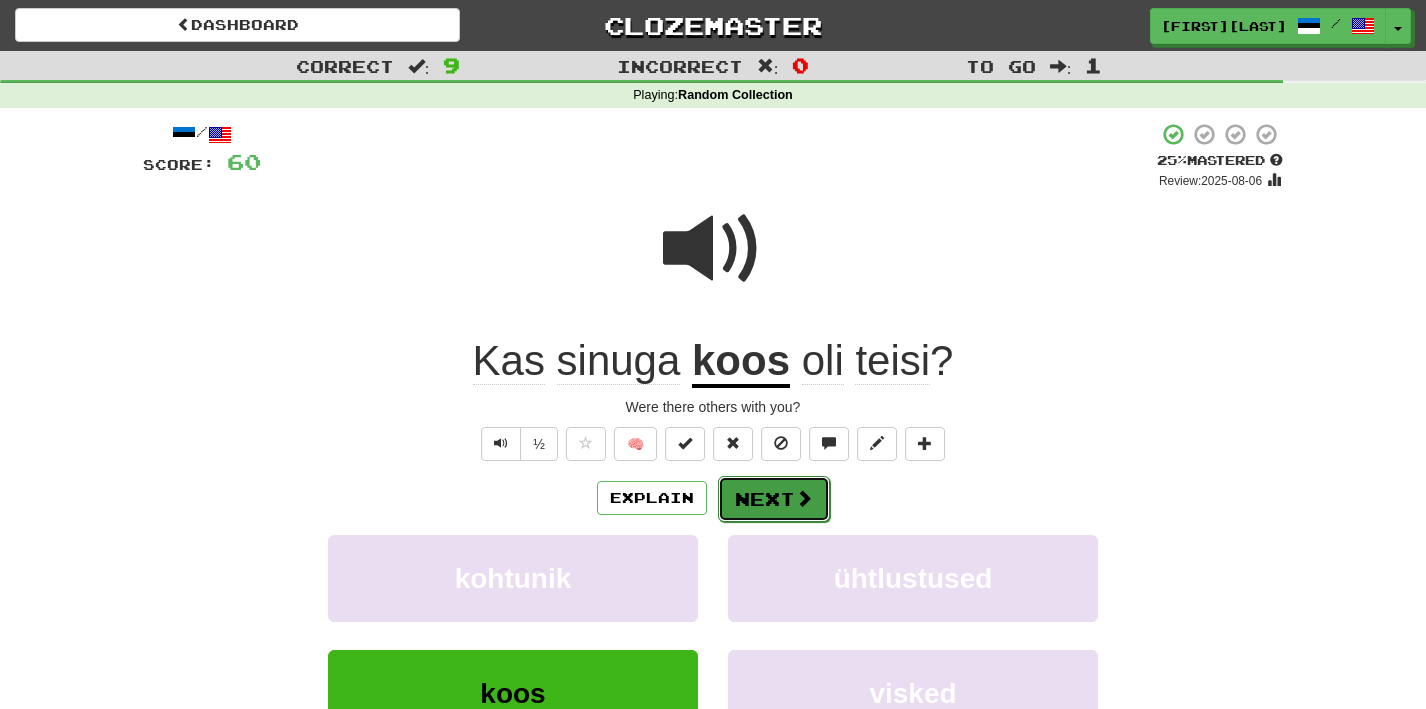 click at bounding box center [804, 498] 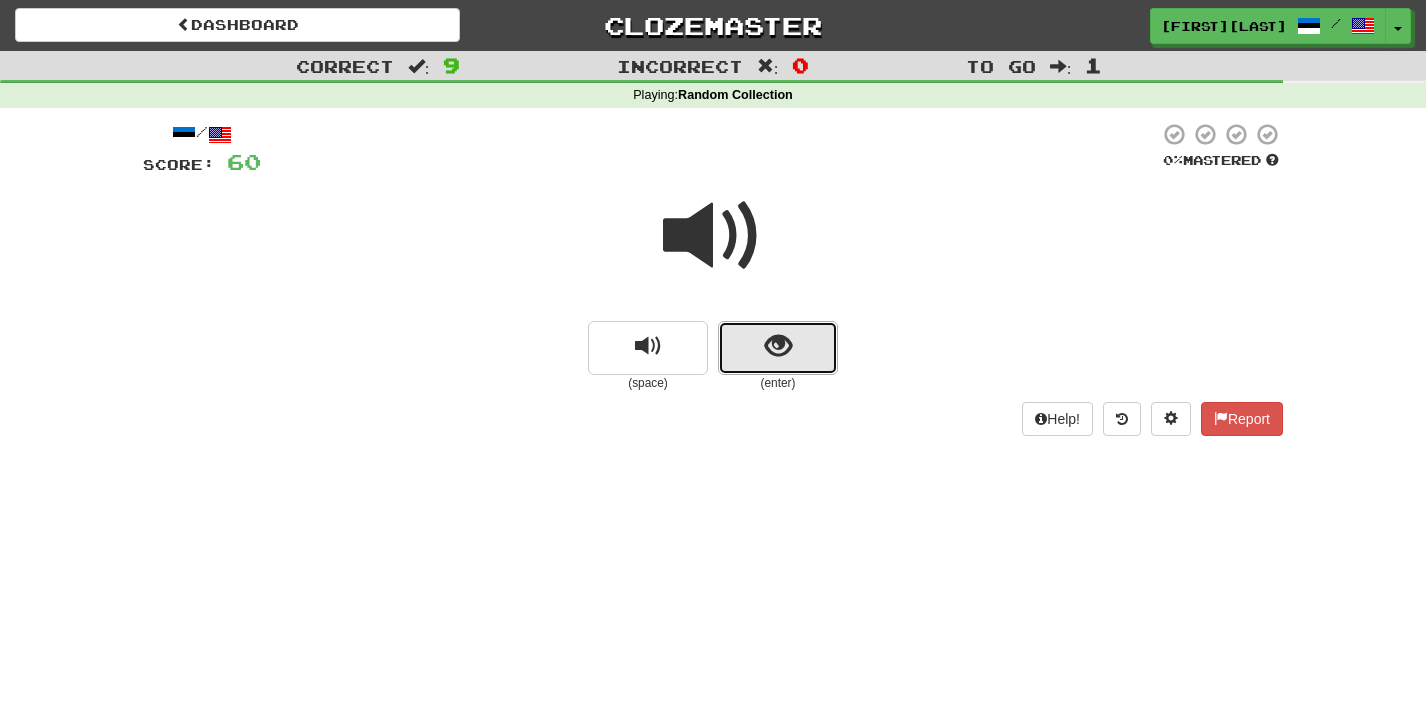 click at bounding box center [778, 348] 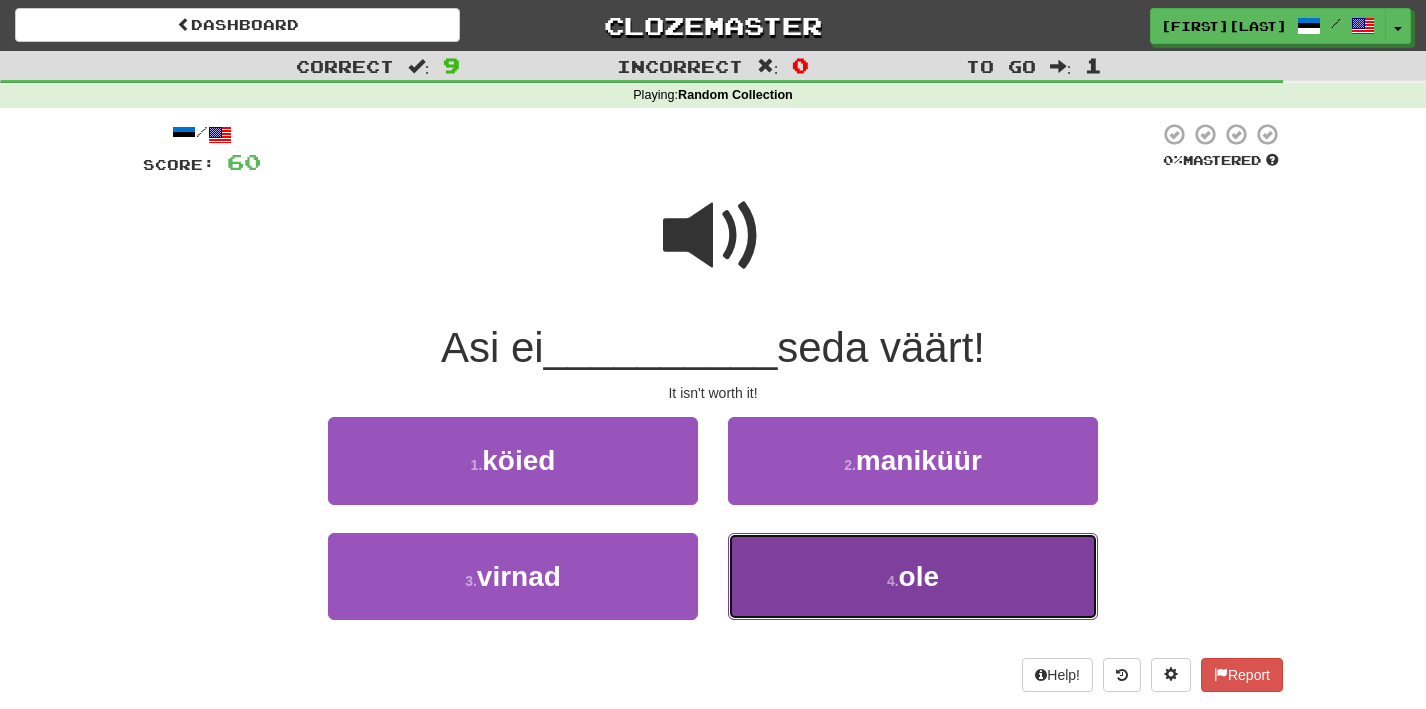 click on "4 .  ole" at bounding box center [913, 576] 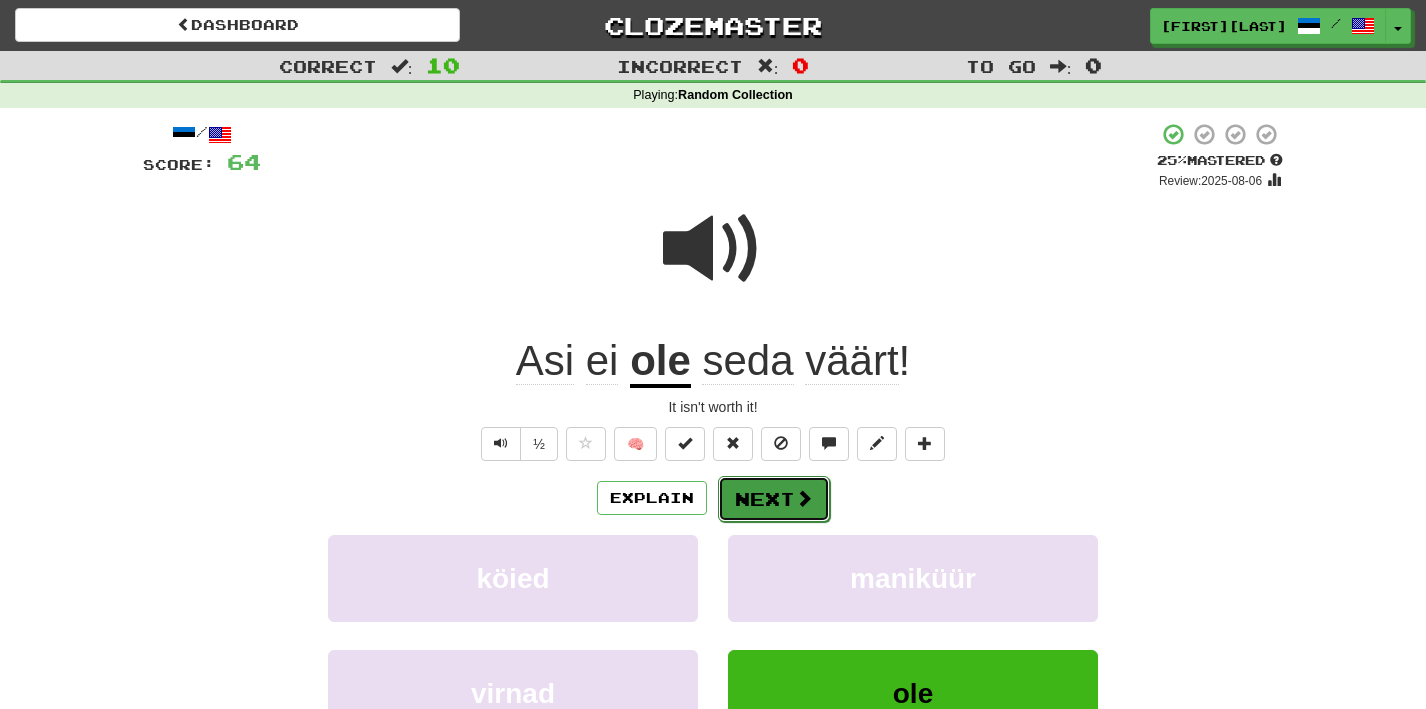 click on "Next" at bounding box center [774, 499] 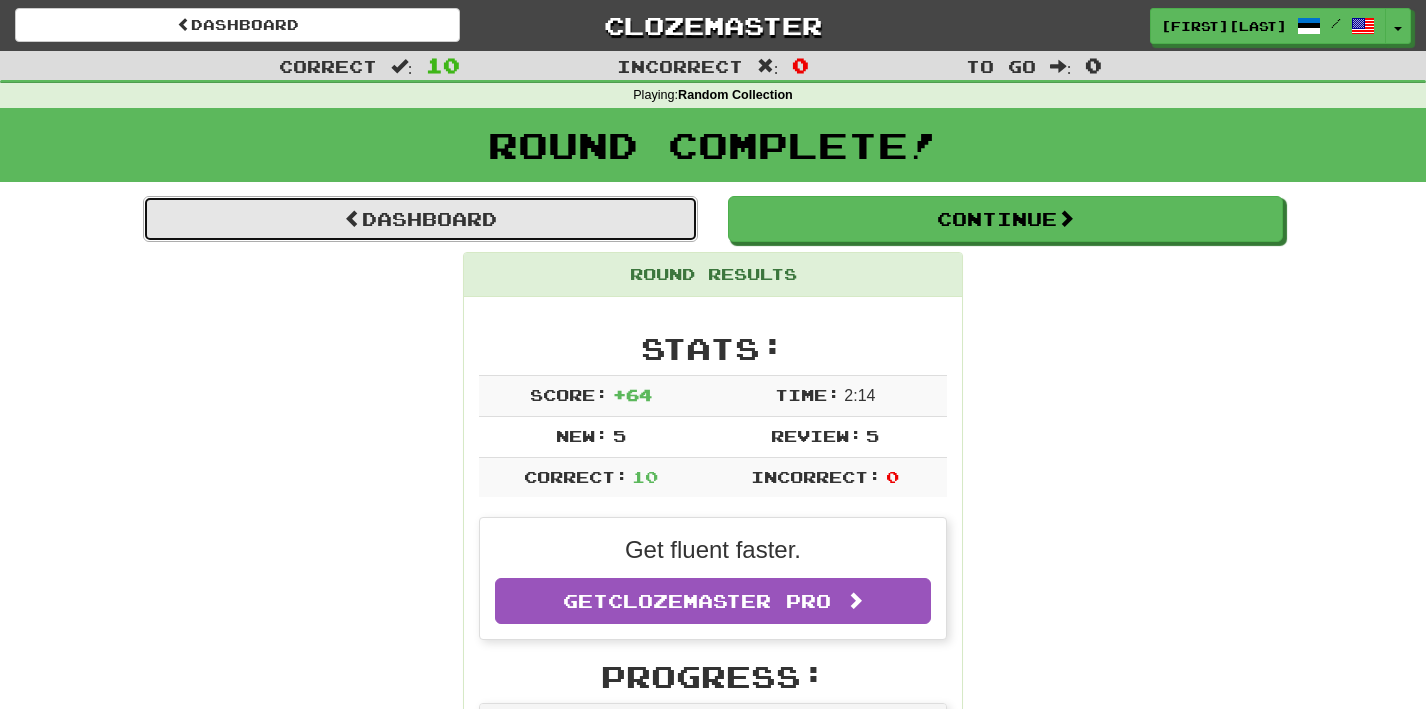 click on "Dashboard" at bounding box center [420, 219] 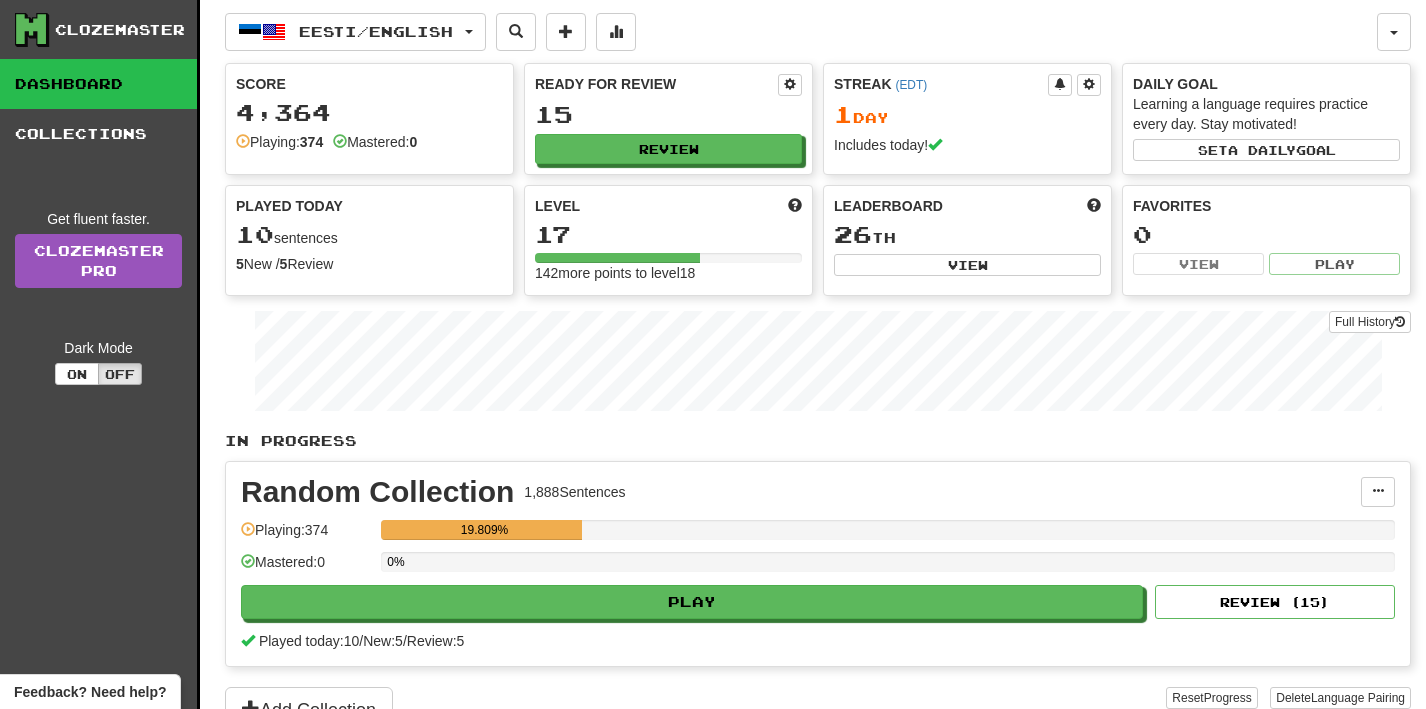 scroll, scrollTop: 0, scrollLeft: 0, axis: both 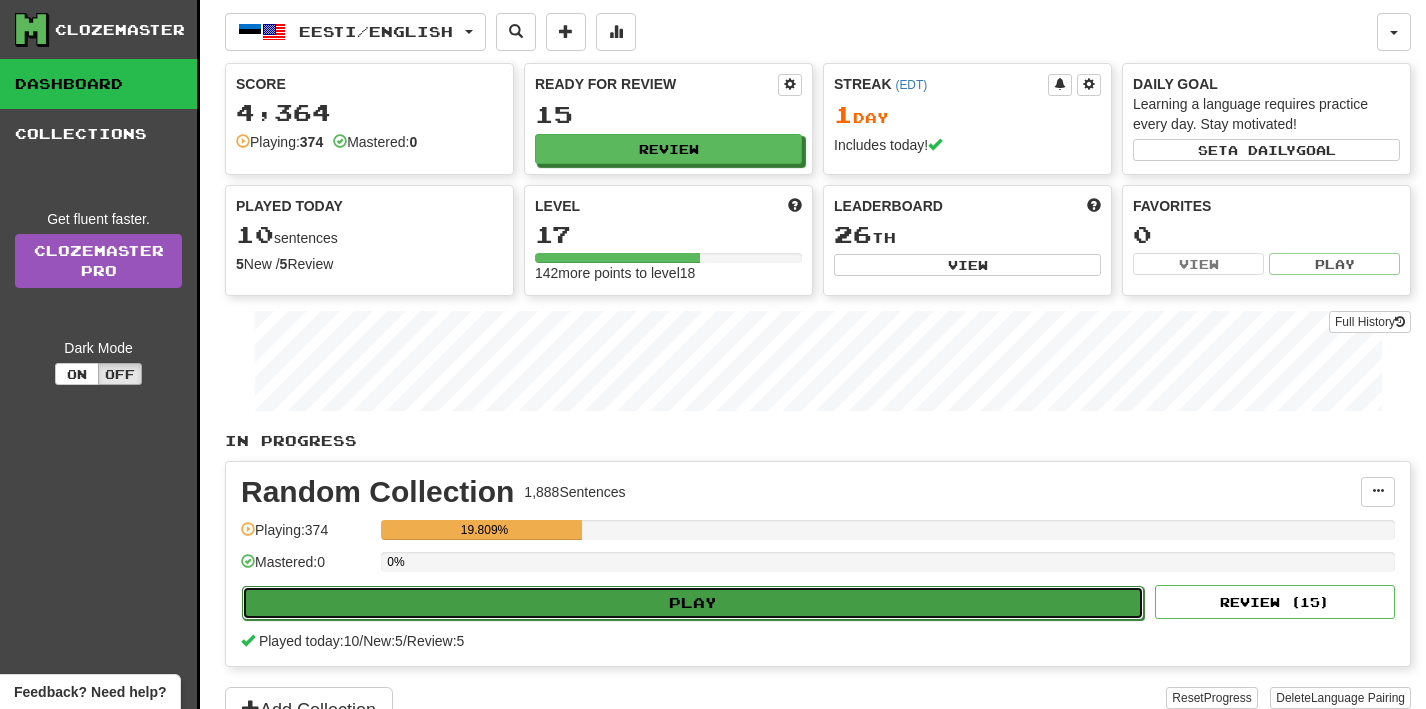 click on "Play" at bounding box center [693, 603] 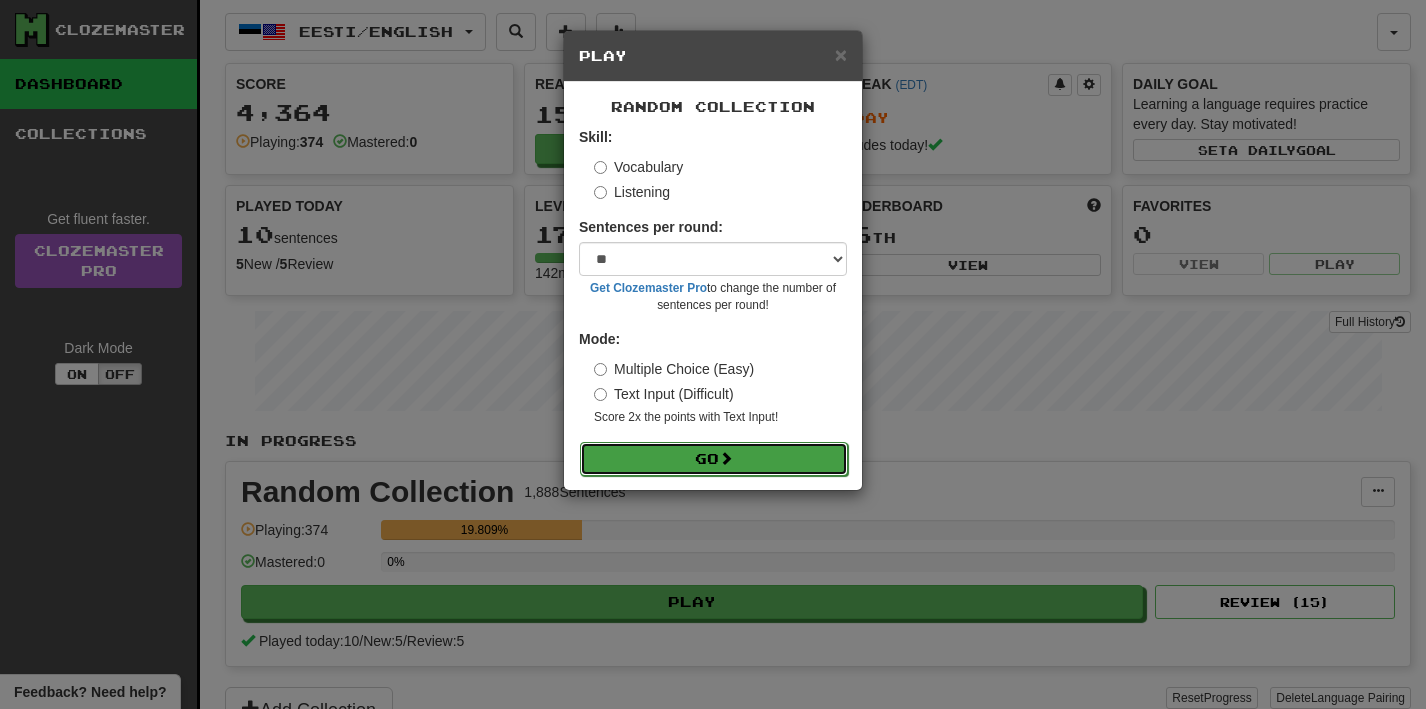 click on "Go" at bounding box center (714, 459) 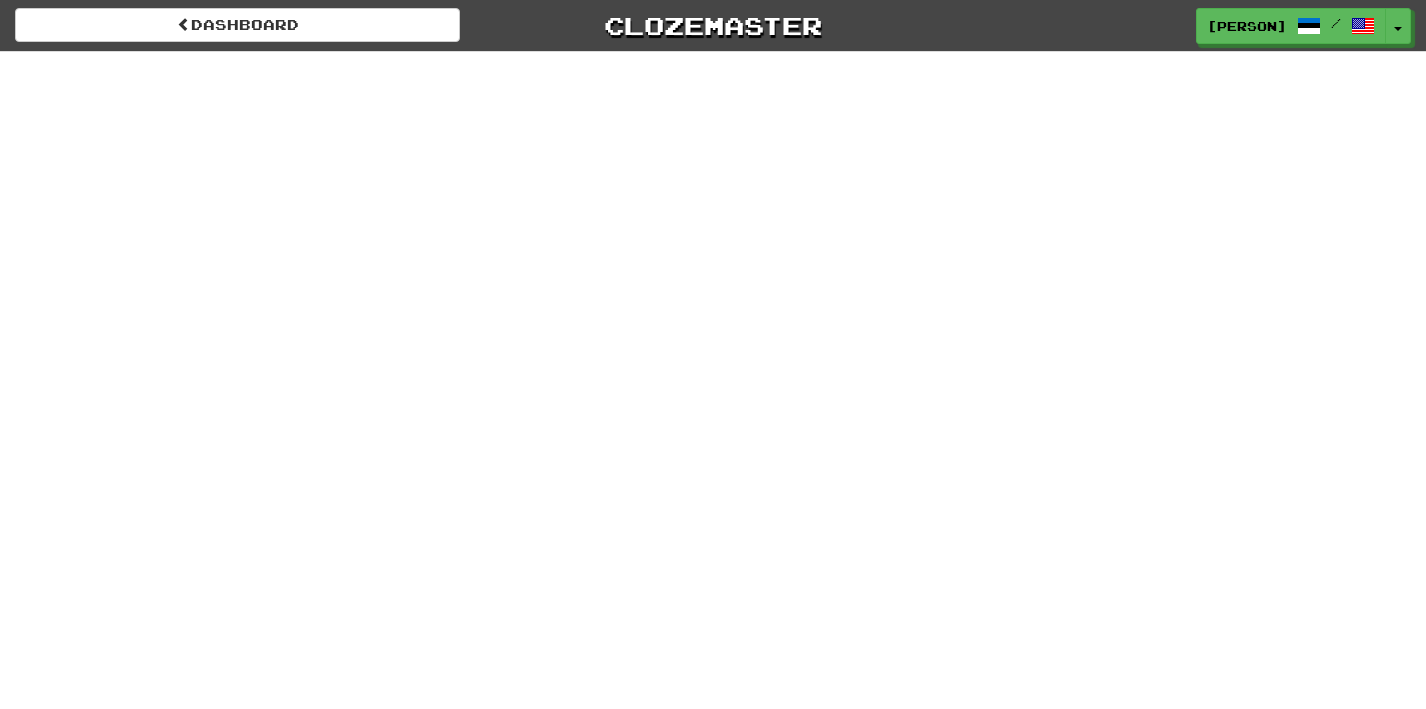 scroll, scrollTop: 0, scrollLeft: 0, axis: both 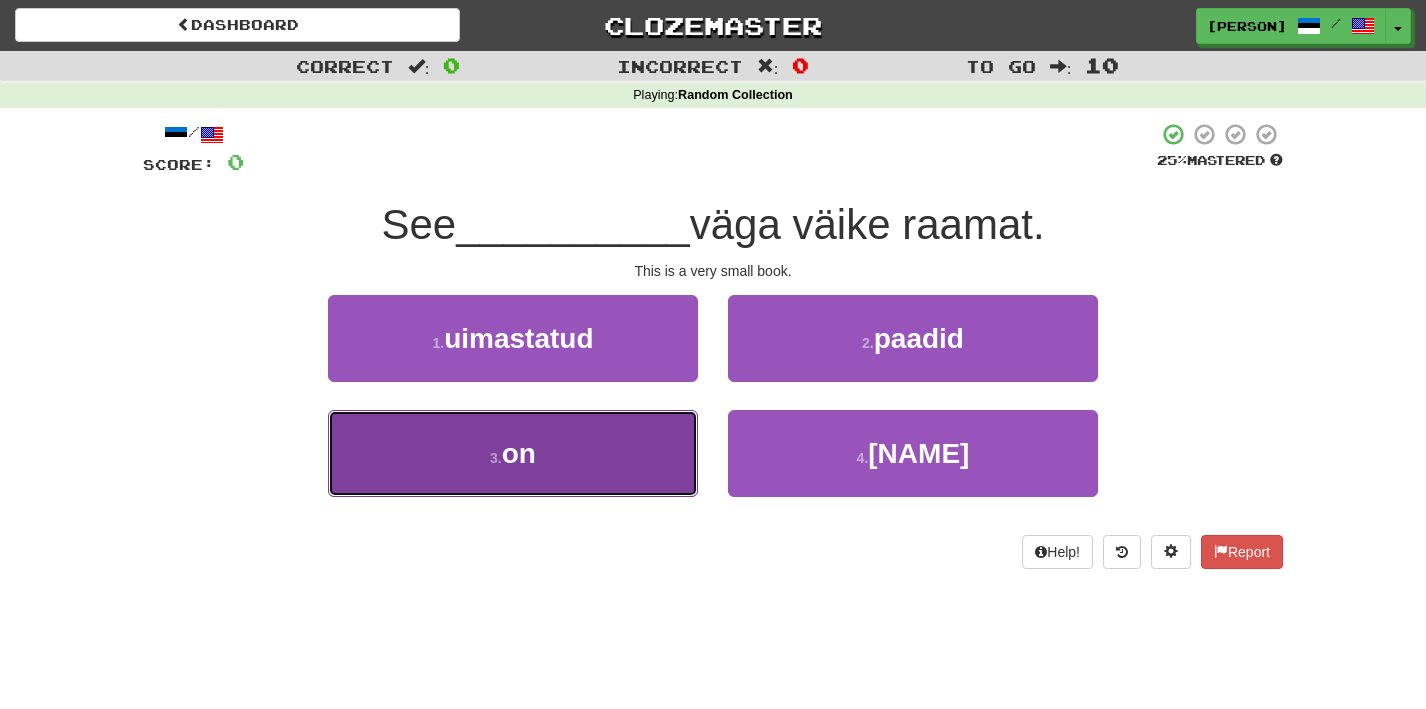 click on "3 .  on" at bounding box center [513, 453] 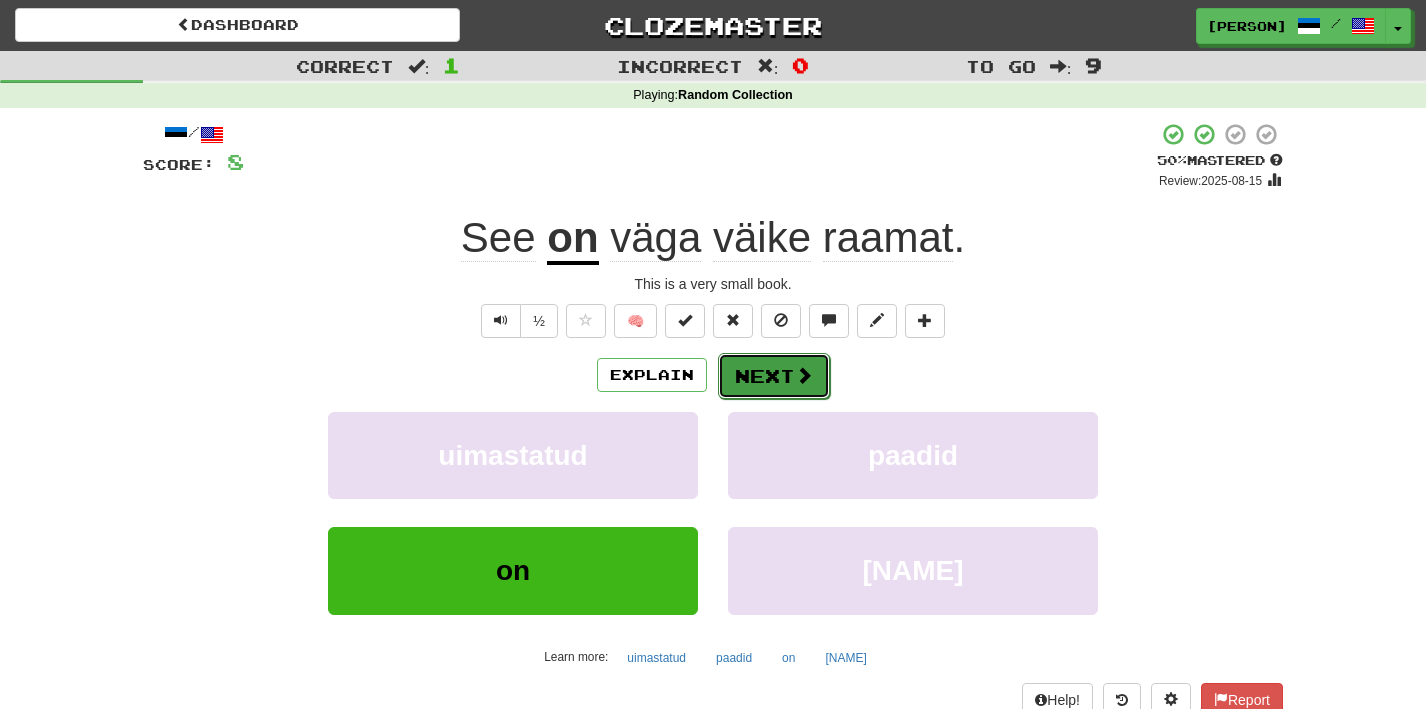 click on "Next" at bounding box center [774, 376] 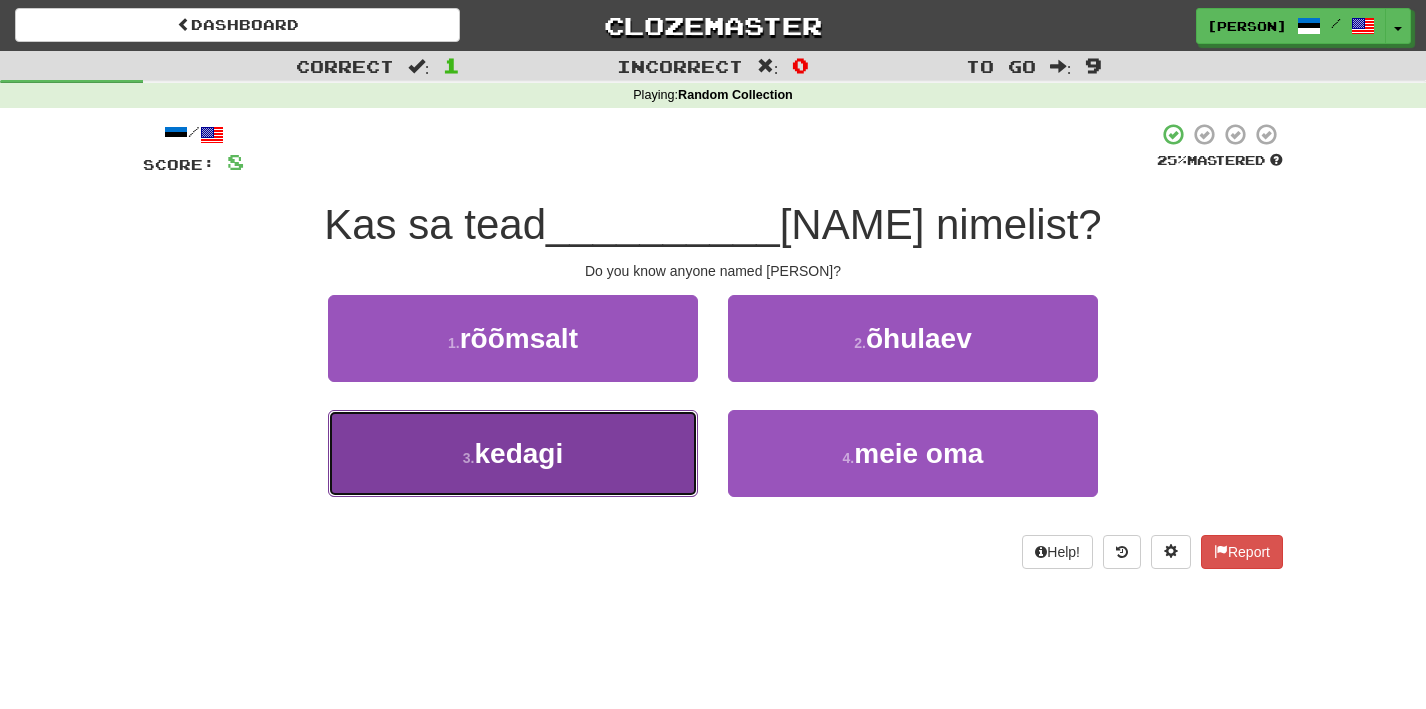 click on "3 .  kedagi" at bounding box center [513, 453] 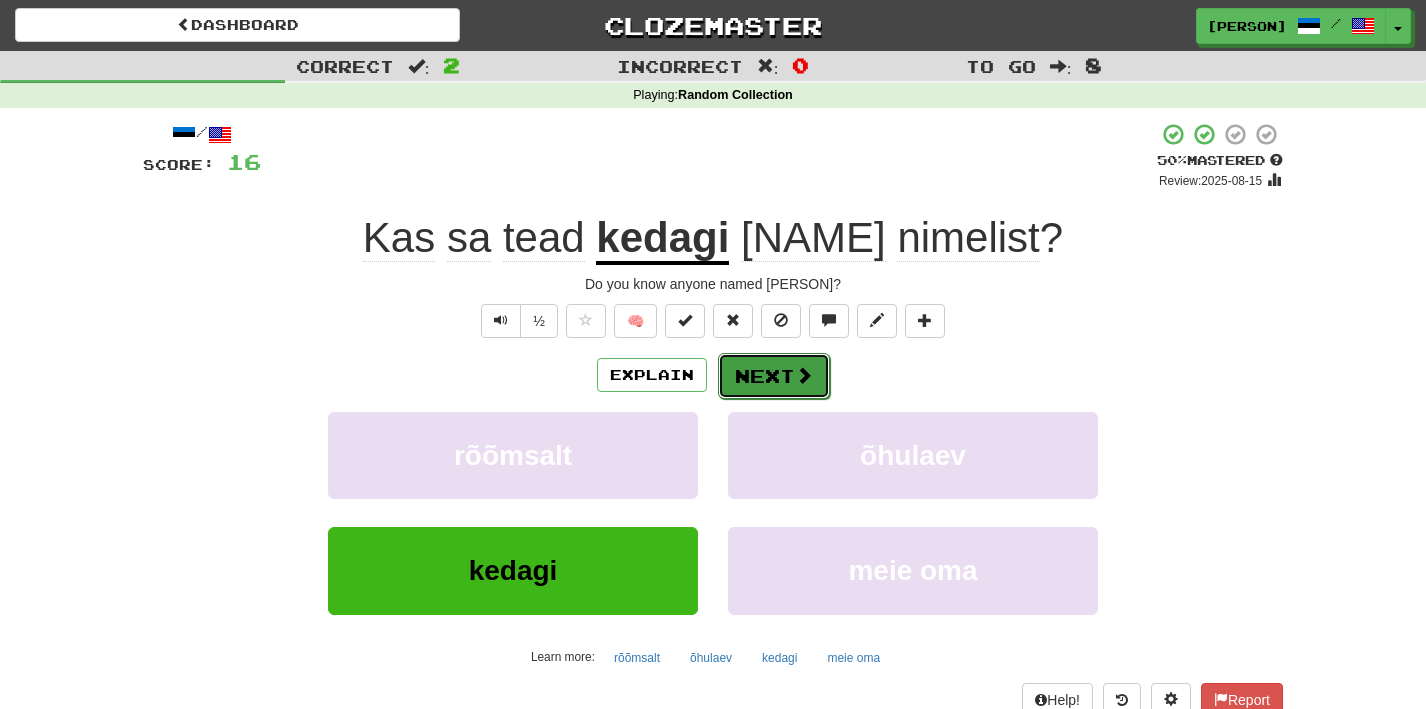 click on "Next" at bounding box center [774, 376] 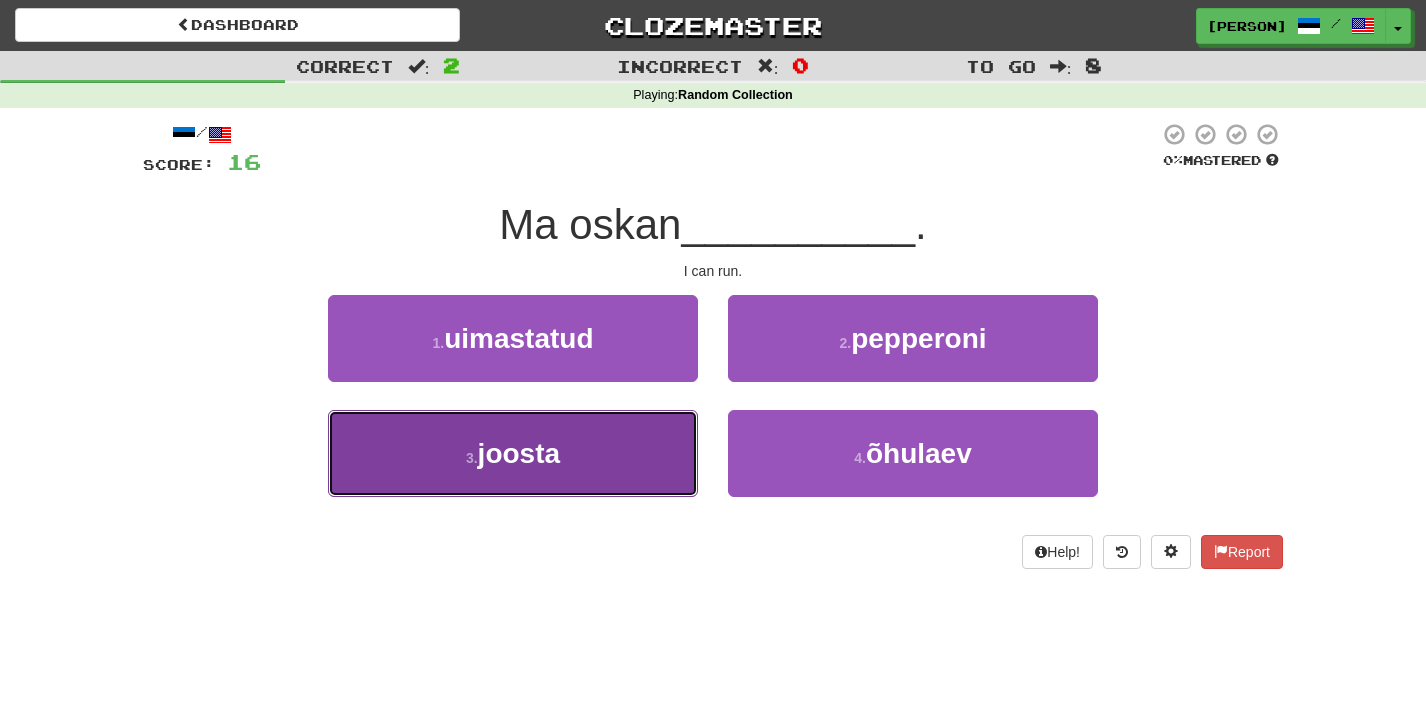 click on "3 .  joosta" at bounding box center (513, 453) 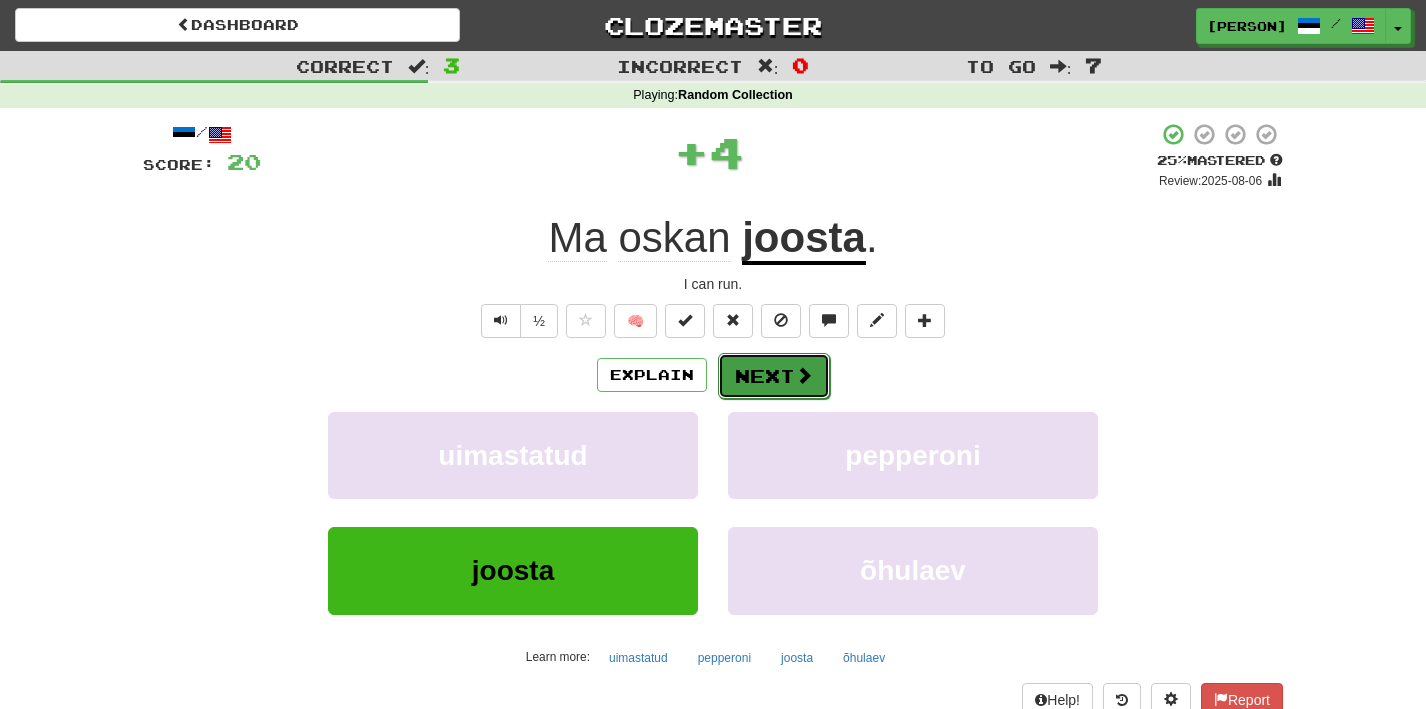 click at bounding box center [804, 375] 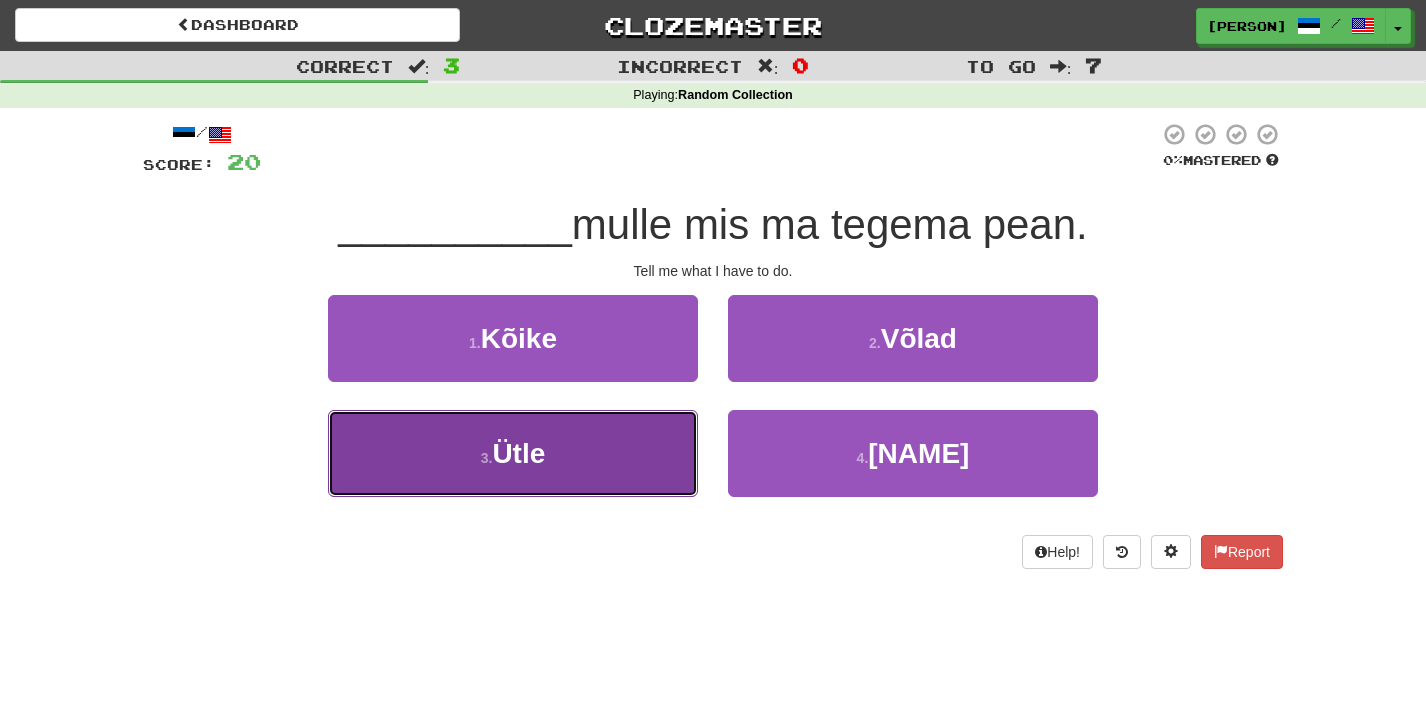 click on "3 .  Ütle" at bounding box center (513, 453) 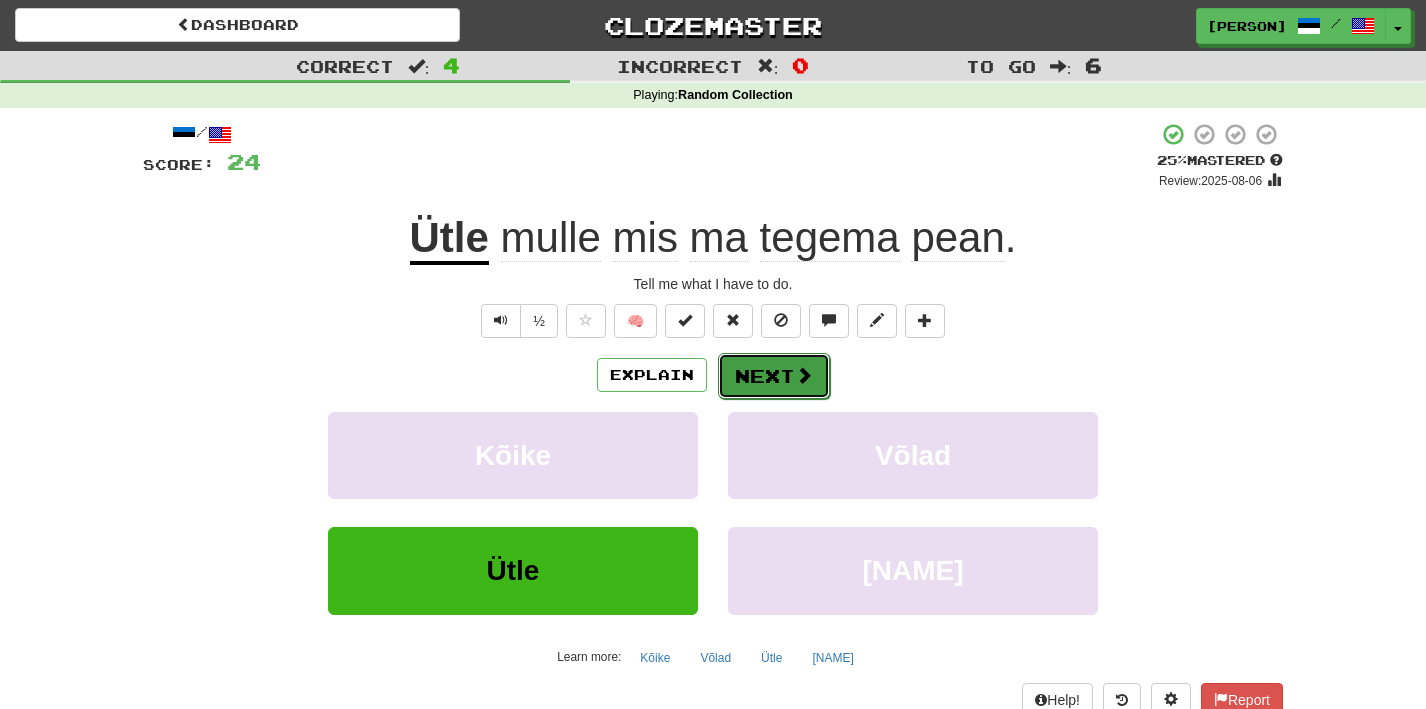 click on "Next" at bounding box center [774, 376] 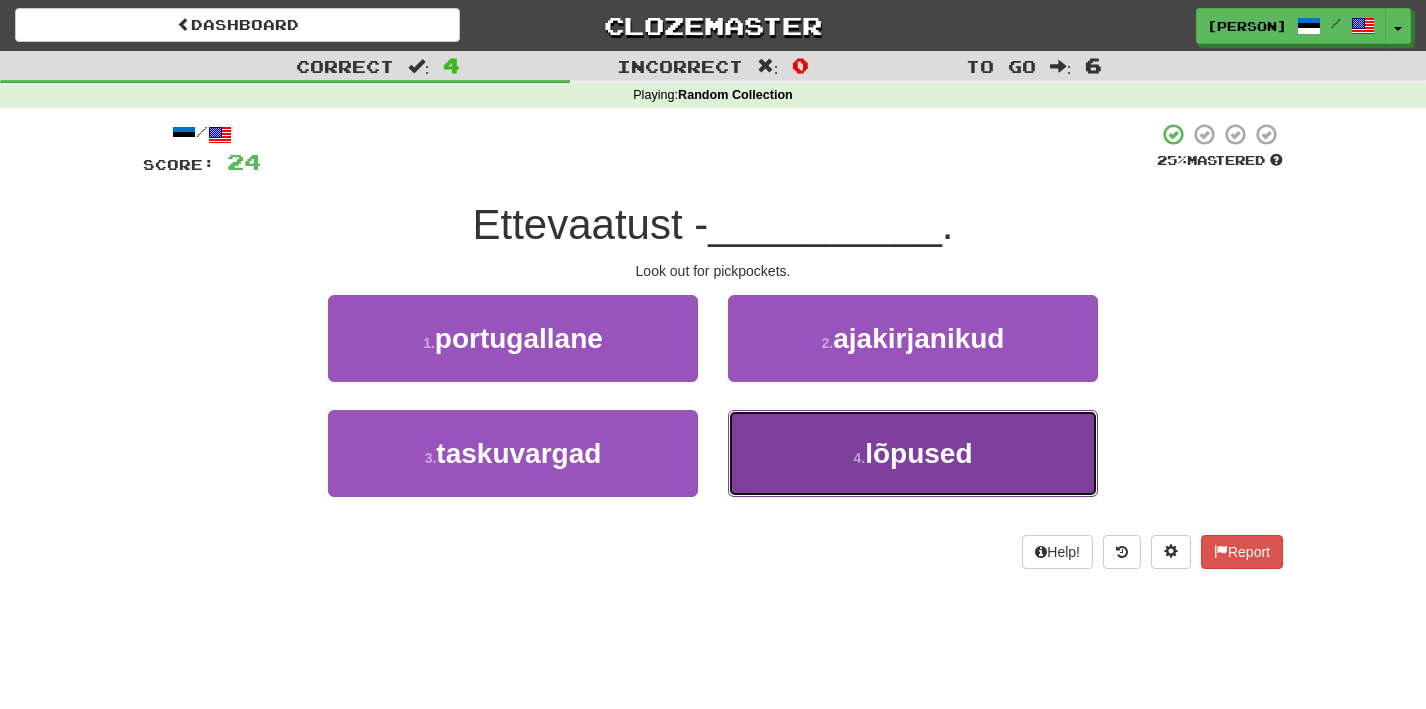 click on "4 .  lõpused" at bounding box center [913, 453] 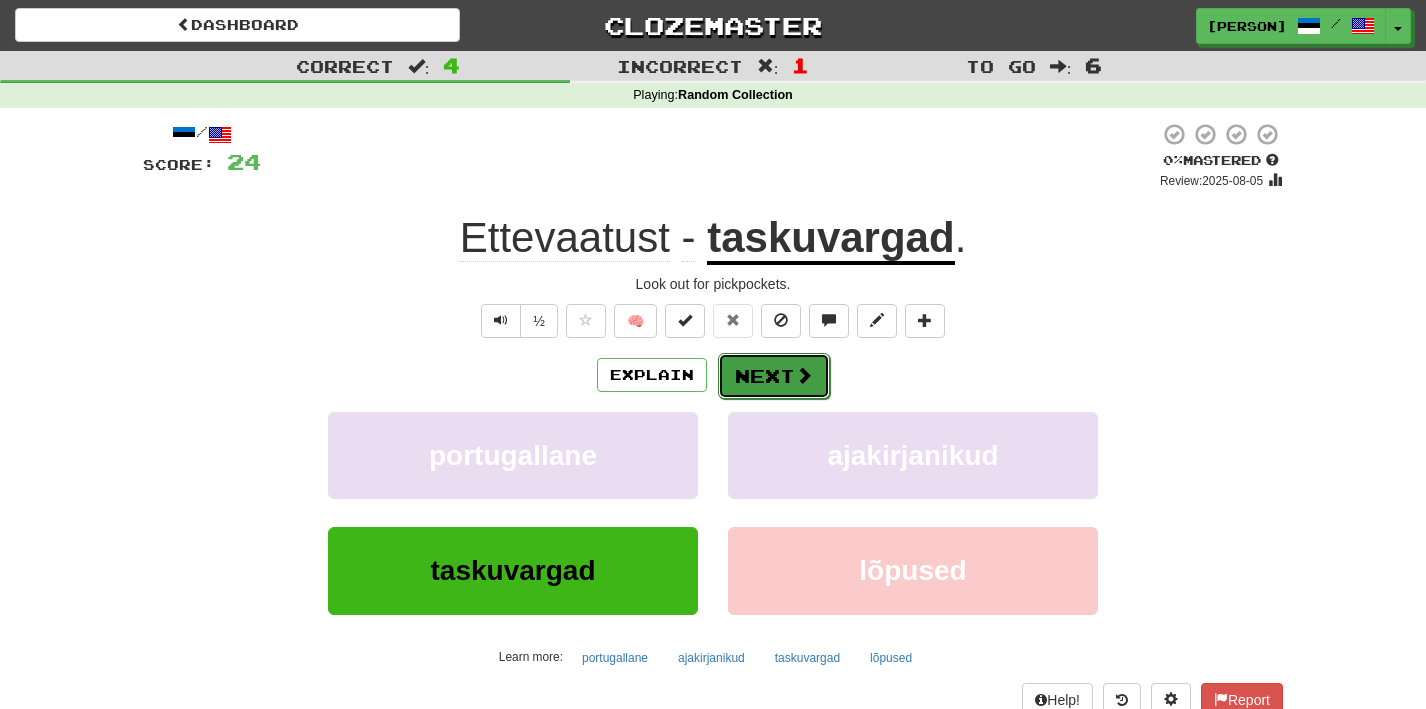 click on "Next" at bounding box center [774, 376] 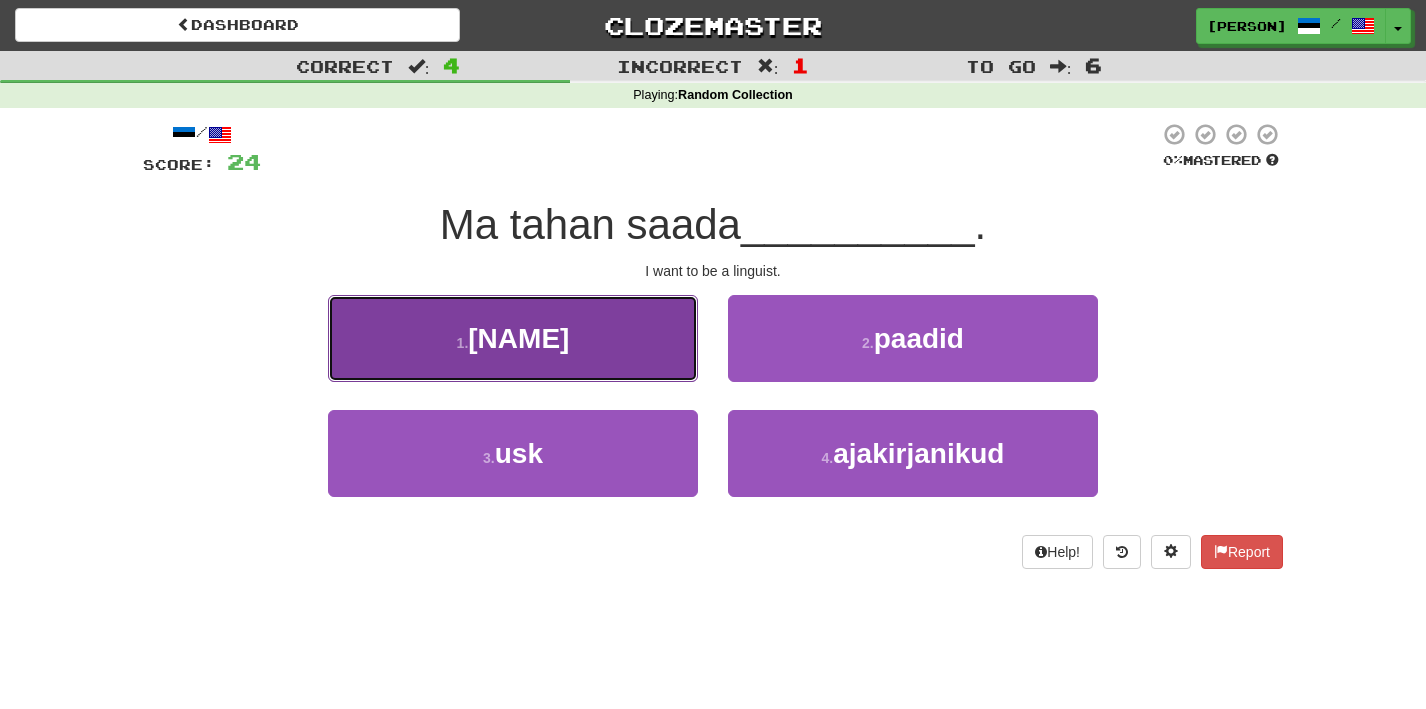 click on "keeleteadlaseks" at bounding box center [518, 338] 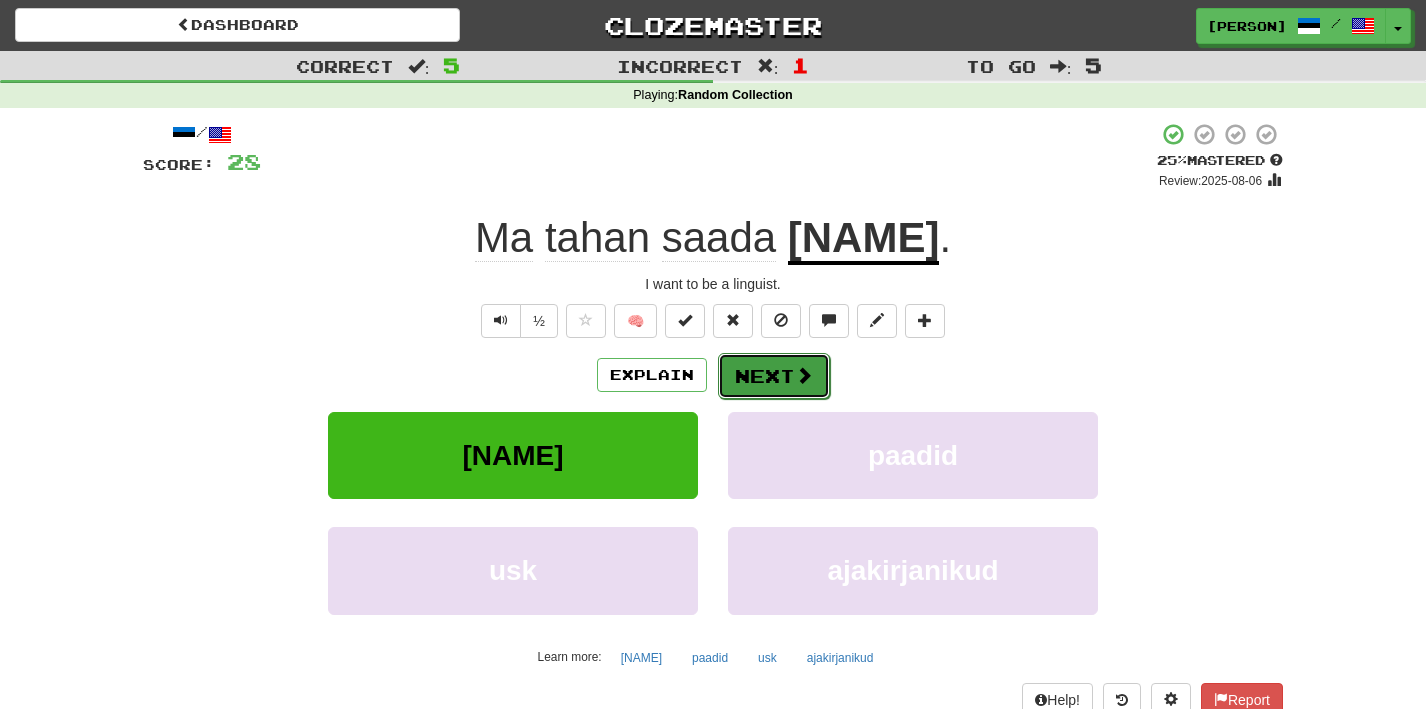 click on "Next" at bounding box center (774, 376) 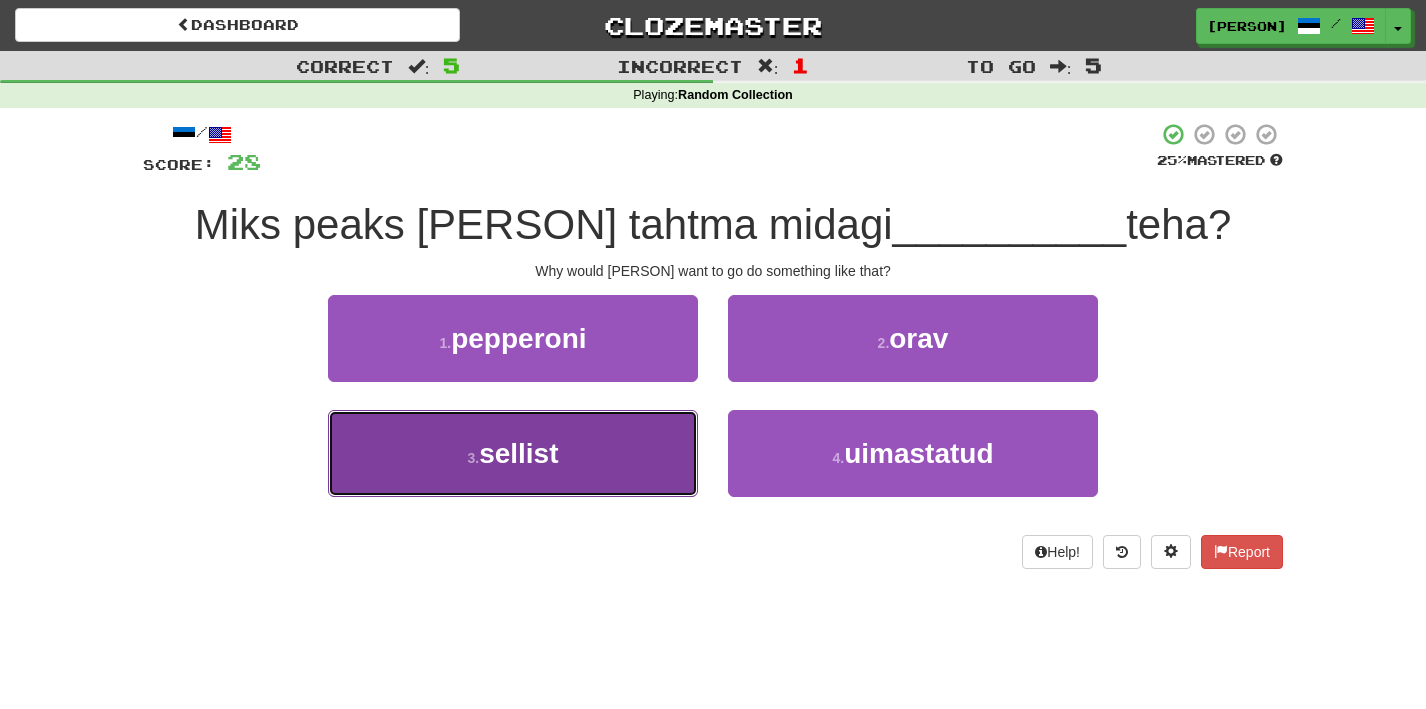 click on "3 .  sellist" at bounding box center [513, 453] 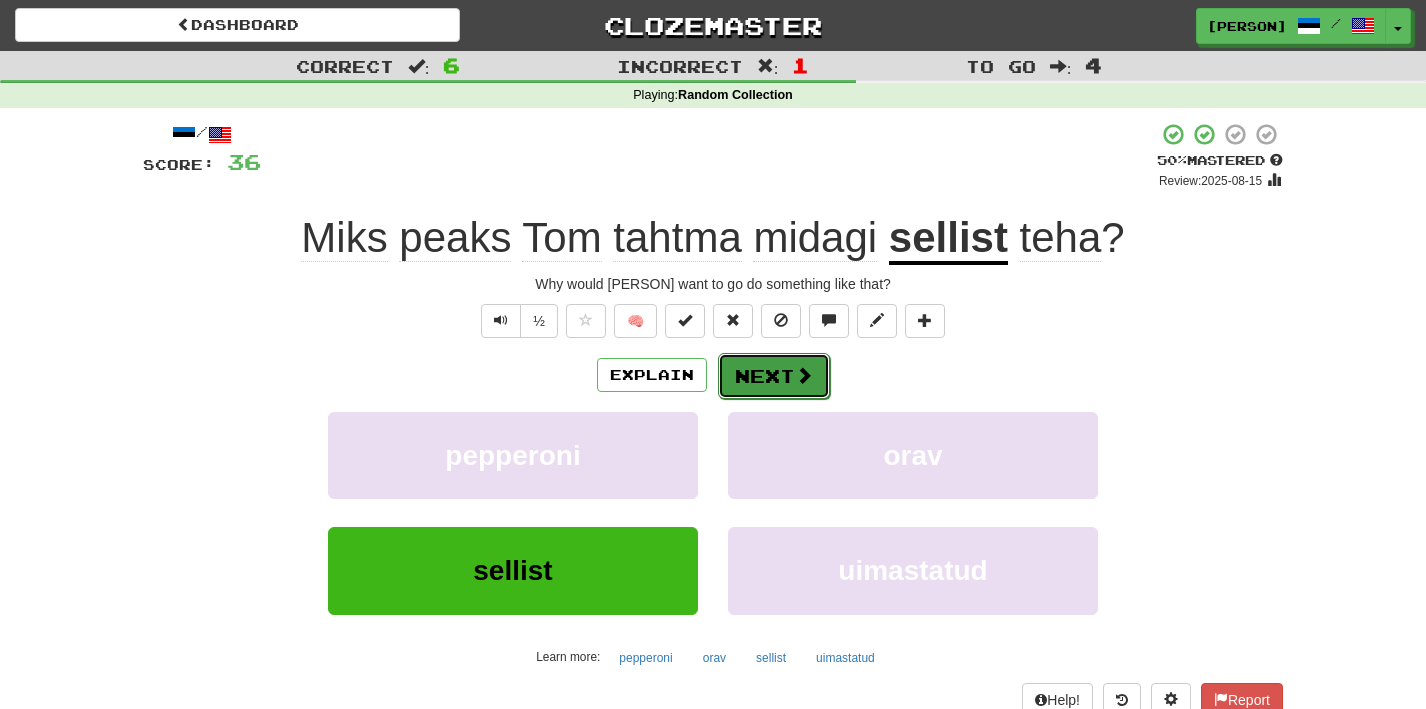 click on "Next" at bounding box center (774, 376) 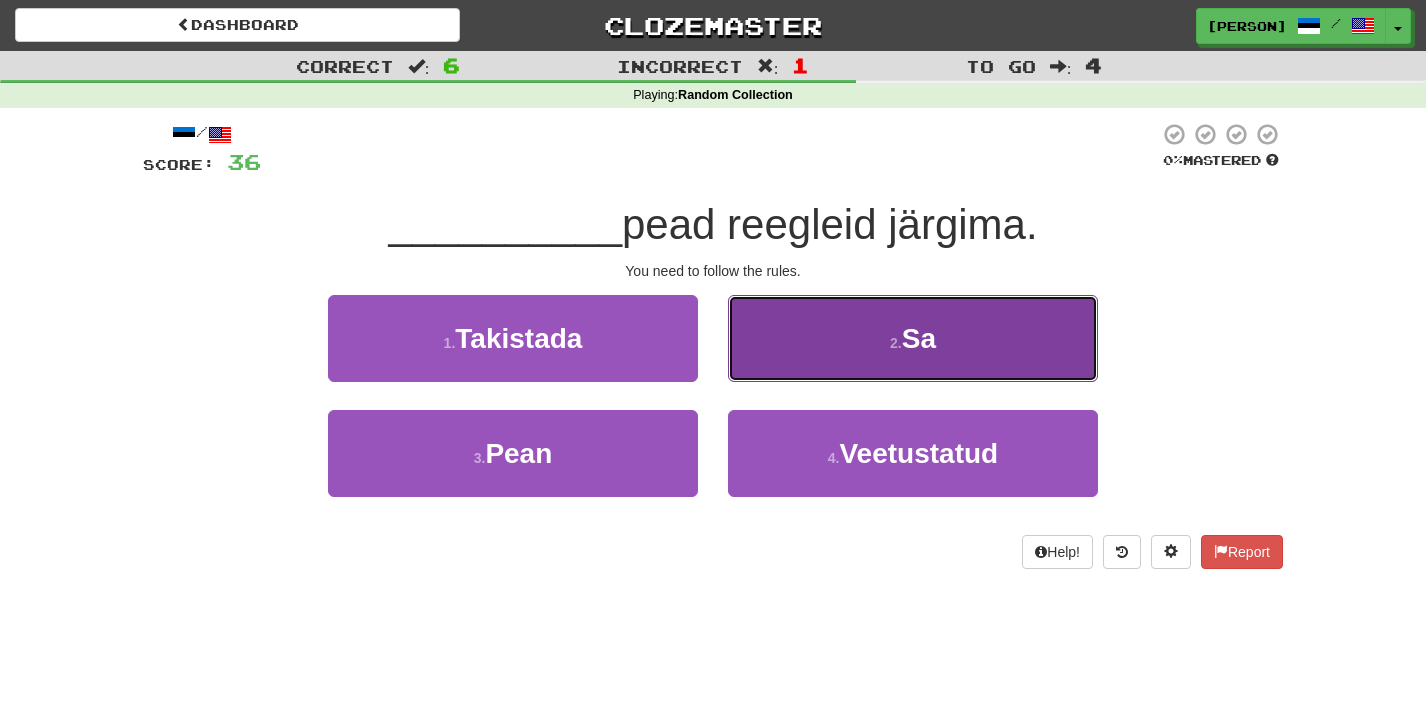 click on "Sa" at bounding box center (919, 338) 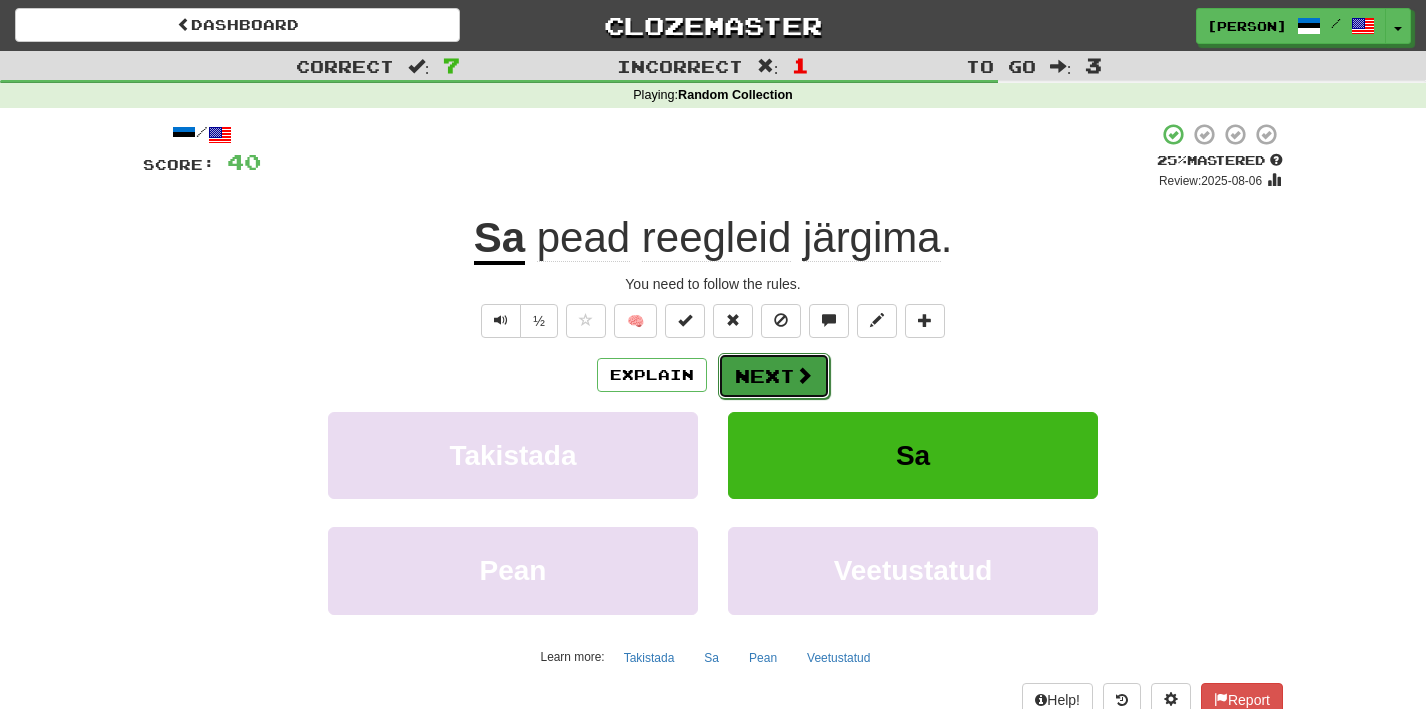 click on "Next" at bounding box center (774, 376) 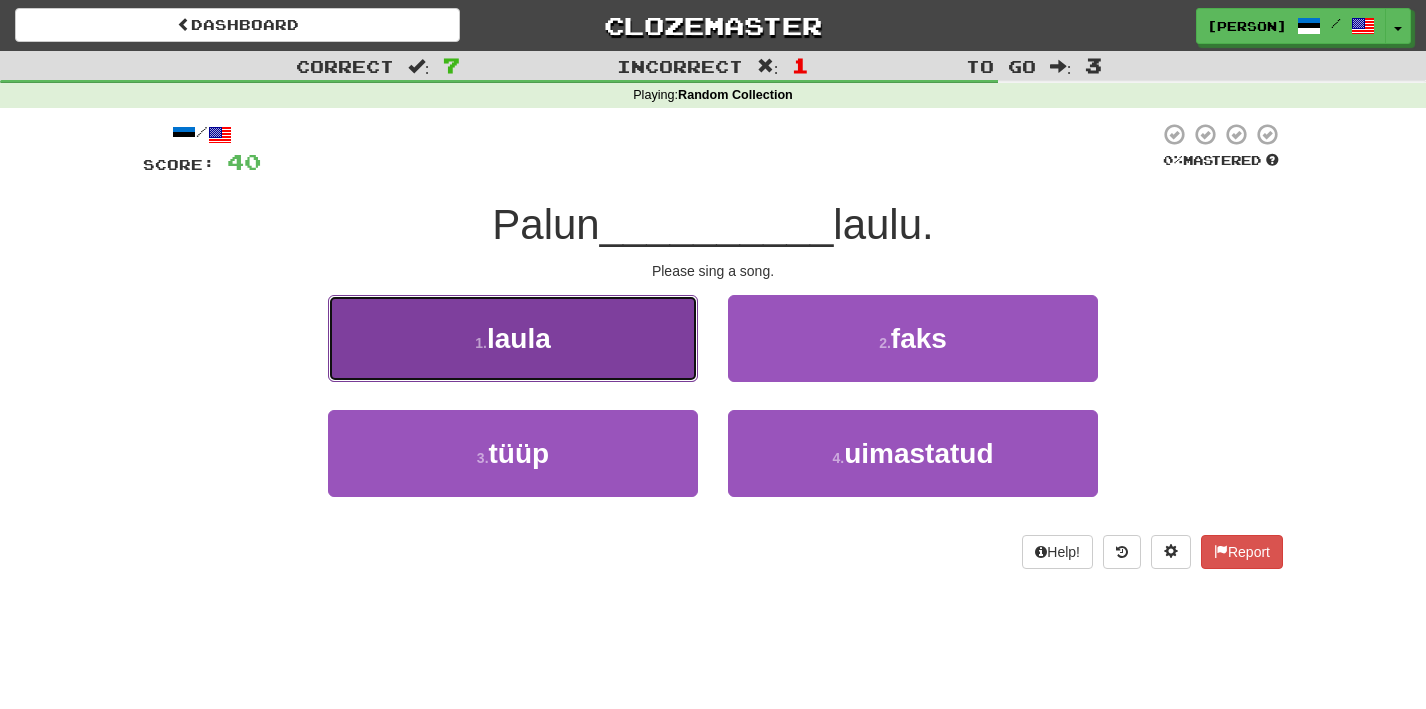 click on "1 .  laula" at bounding box center [513, 338] 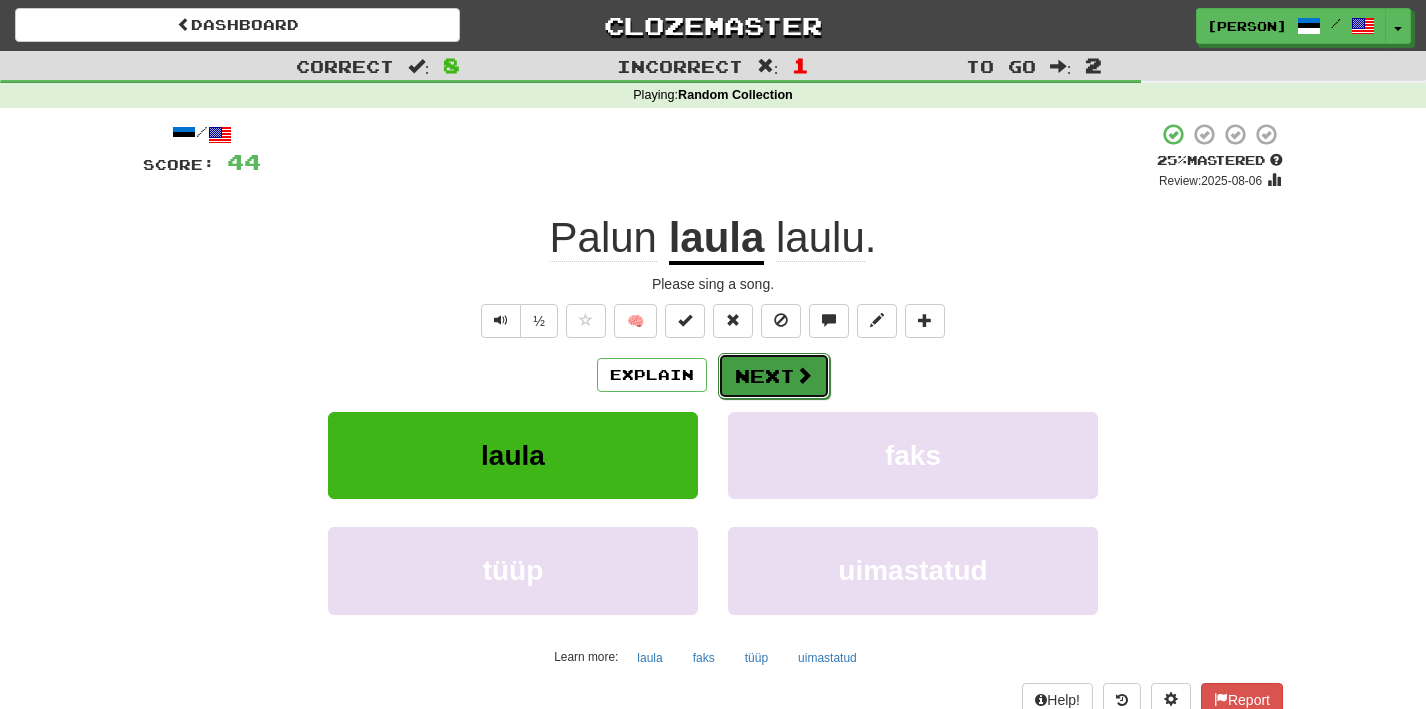 click at bounding box center [804, 375] 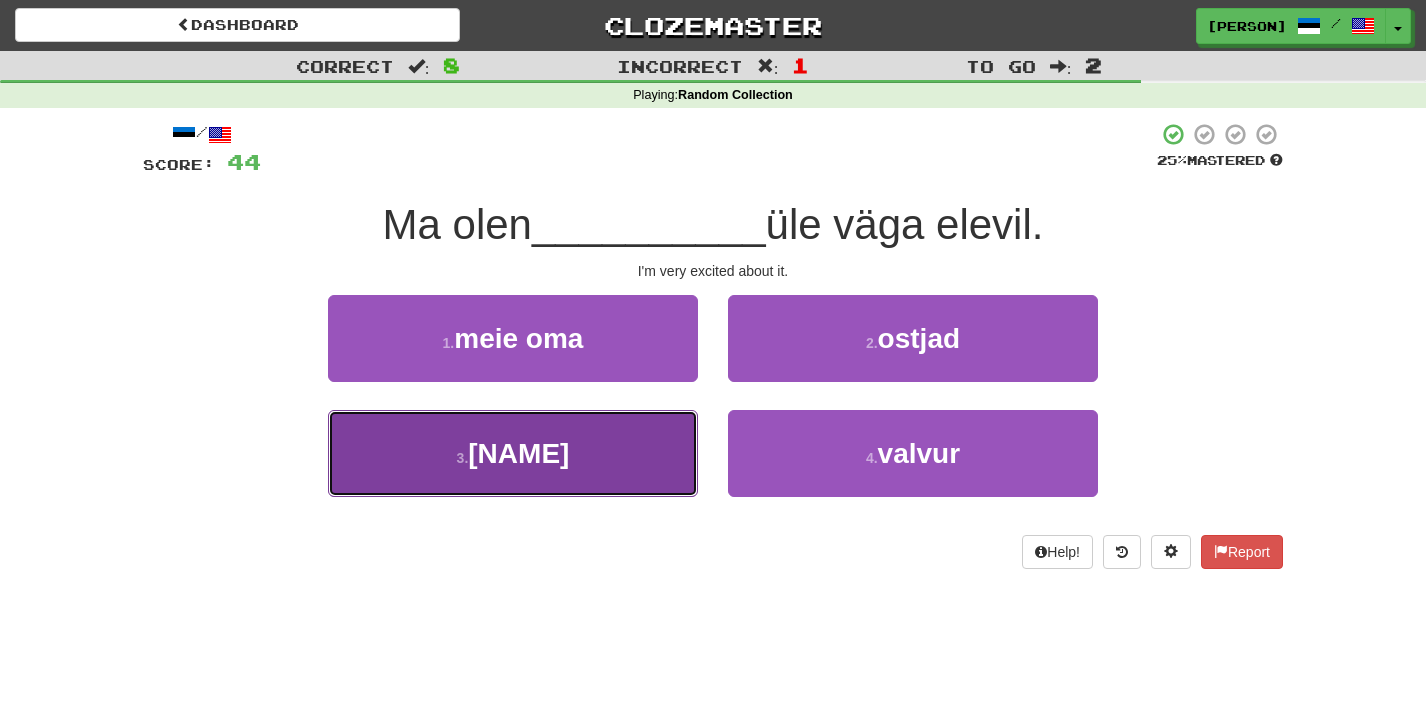 click on "3 .  selle" at bounding box center [513, 453] 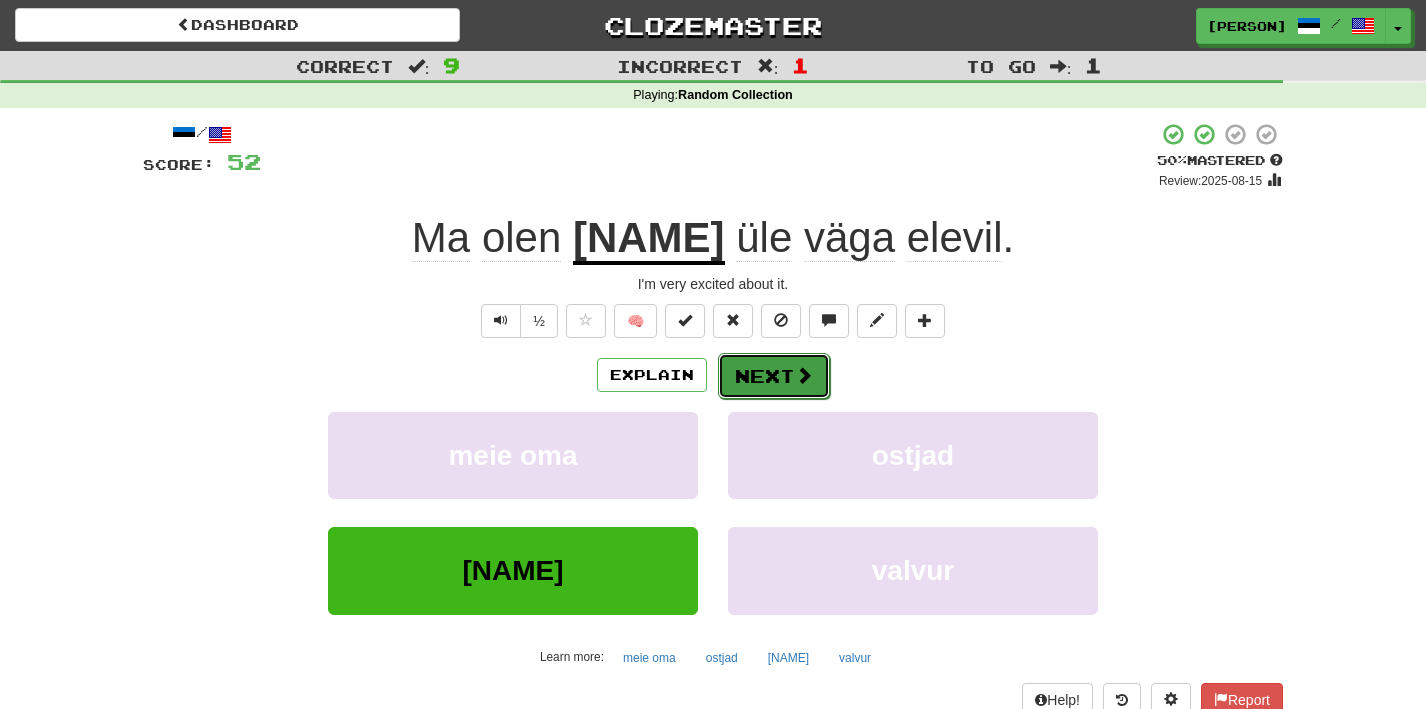 click on "Next" at bounding box center (774, 376) 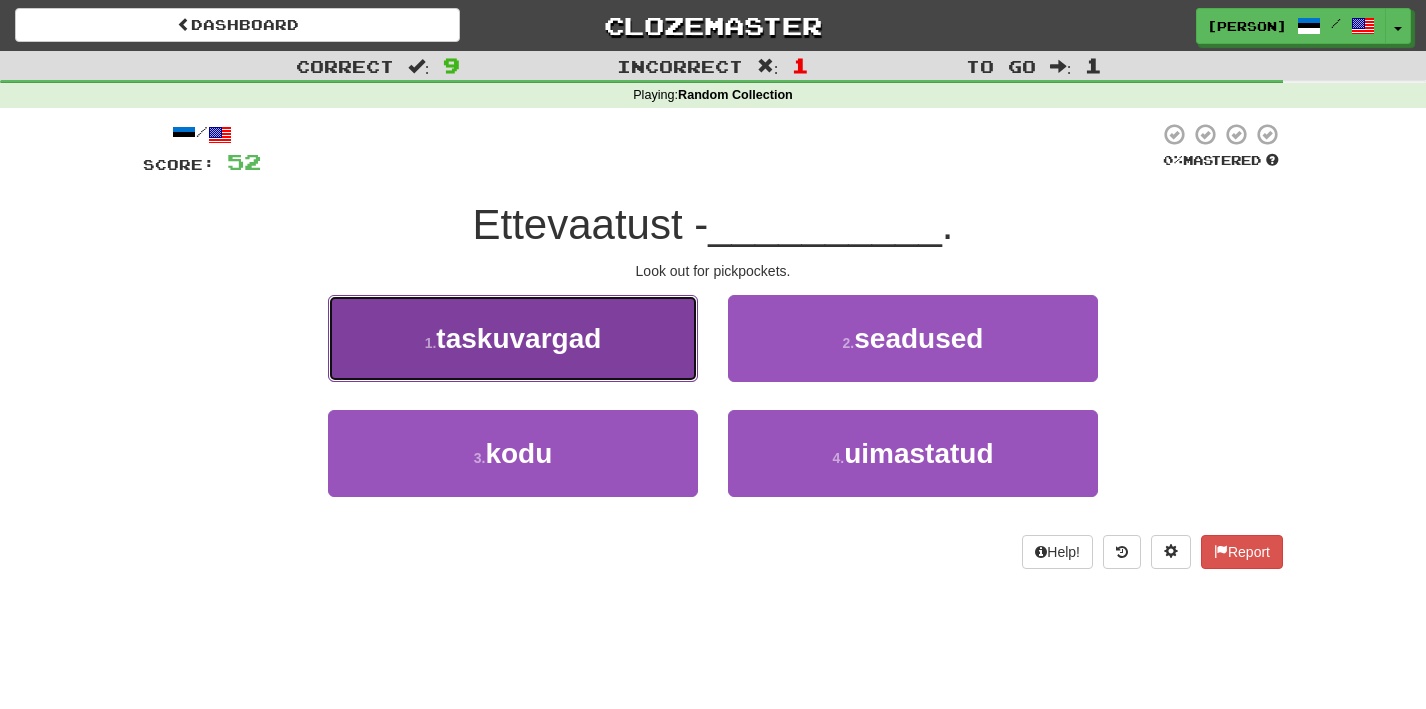 click on "1 .  taskuvargad" at bounding box center (513, 338) 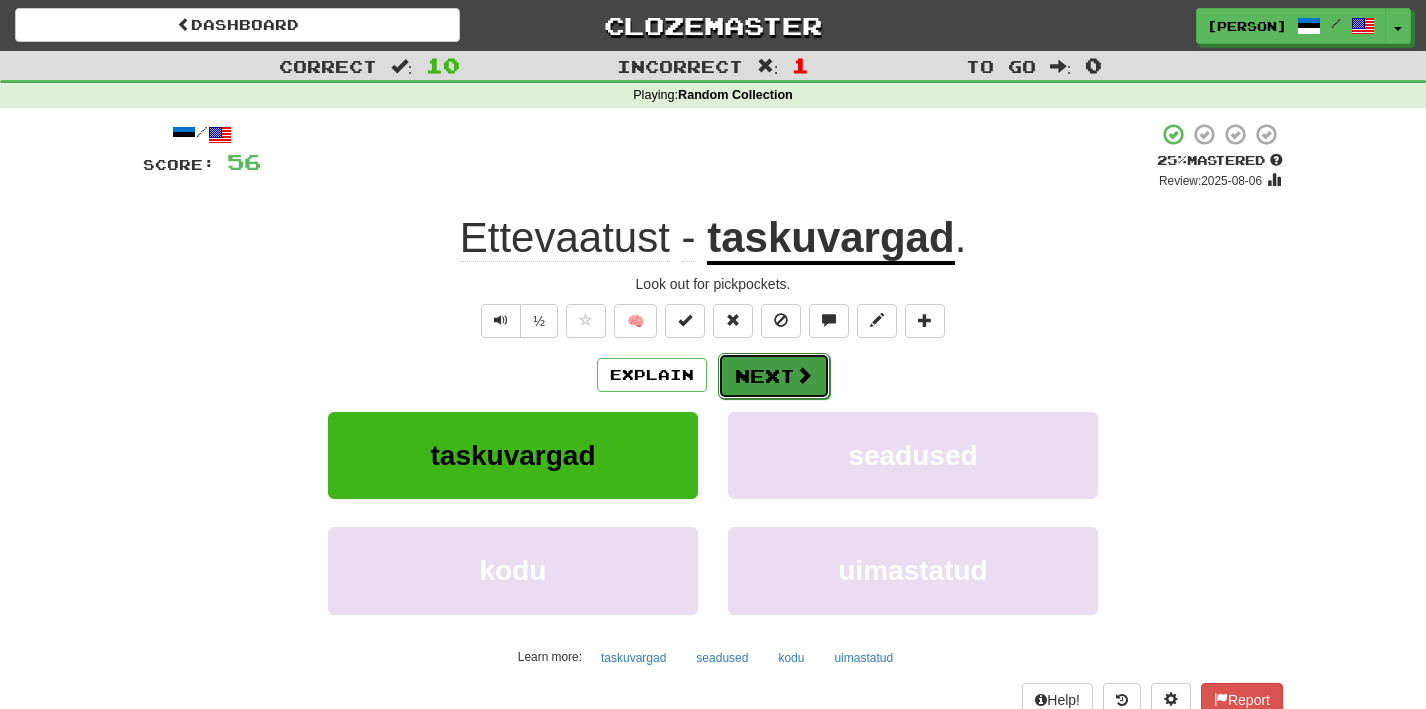 click on "Next" at bounding box center (774, 376) 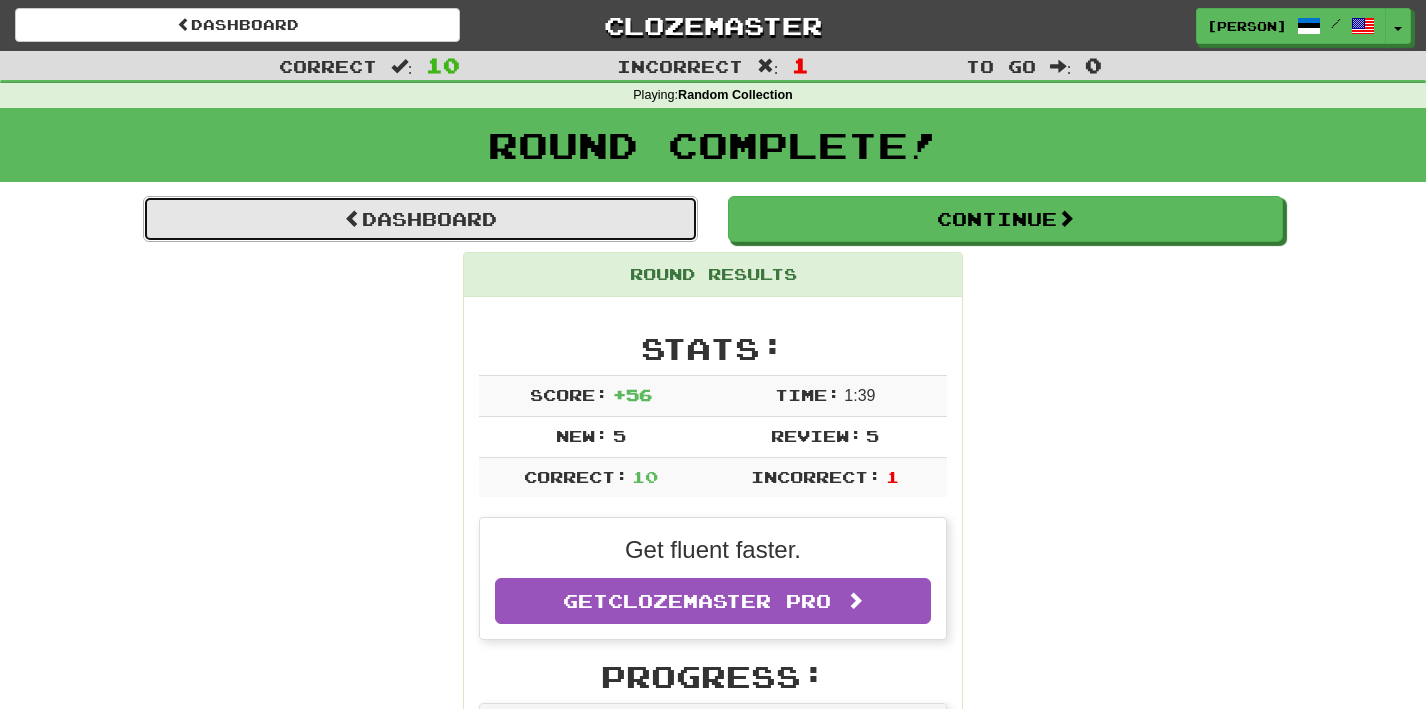 click on "Dashboard" at bounding box center [420, 219] 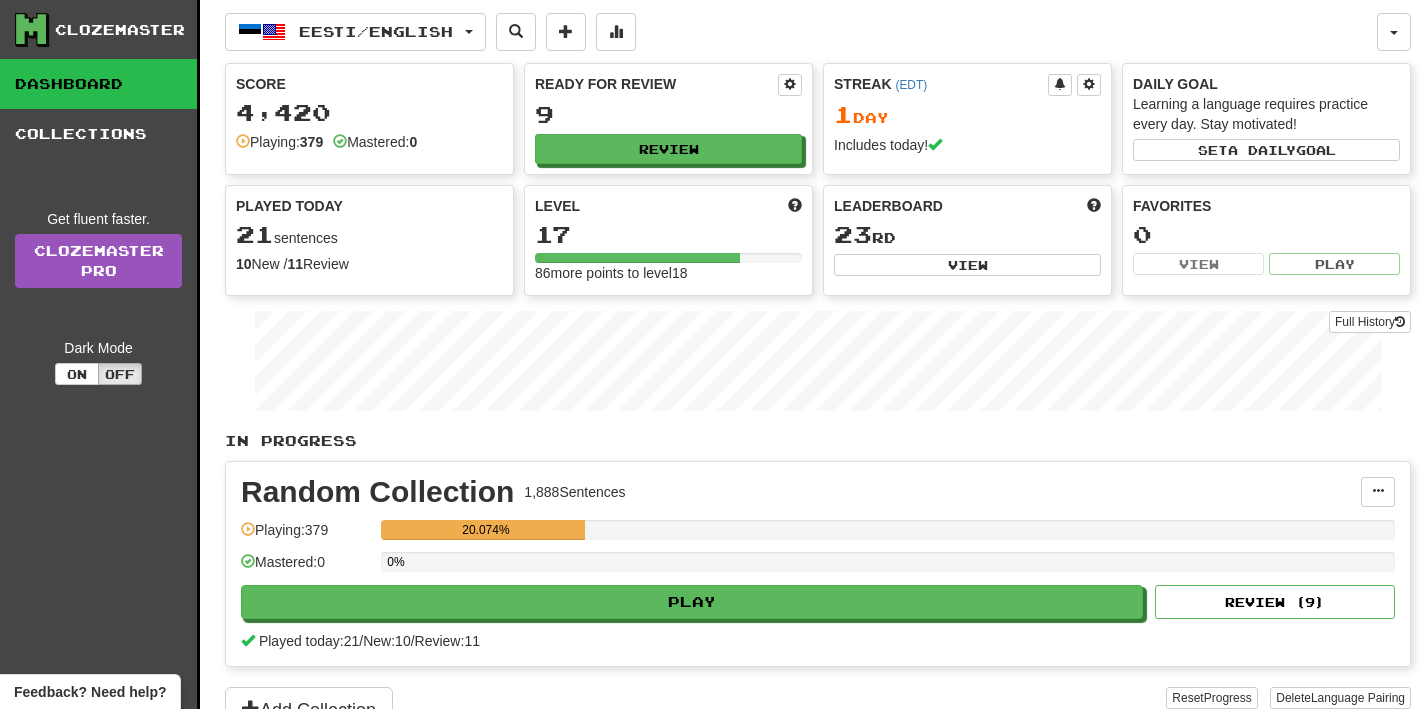 scroll, scrollTop: 0, scrollLeft: 0, axis: both 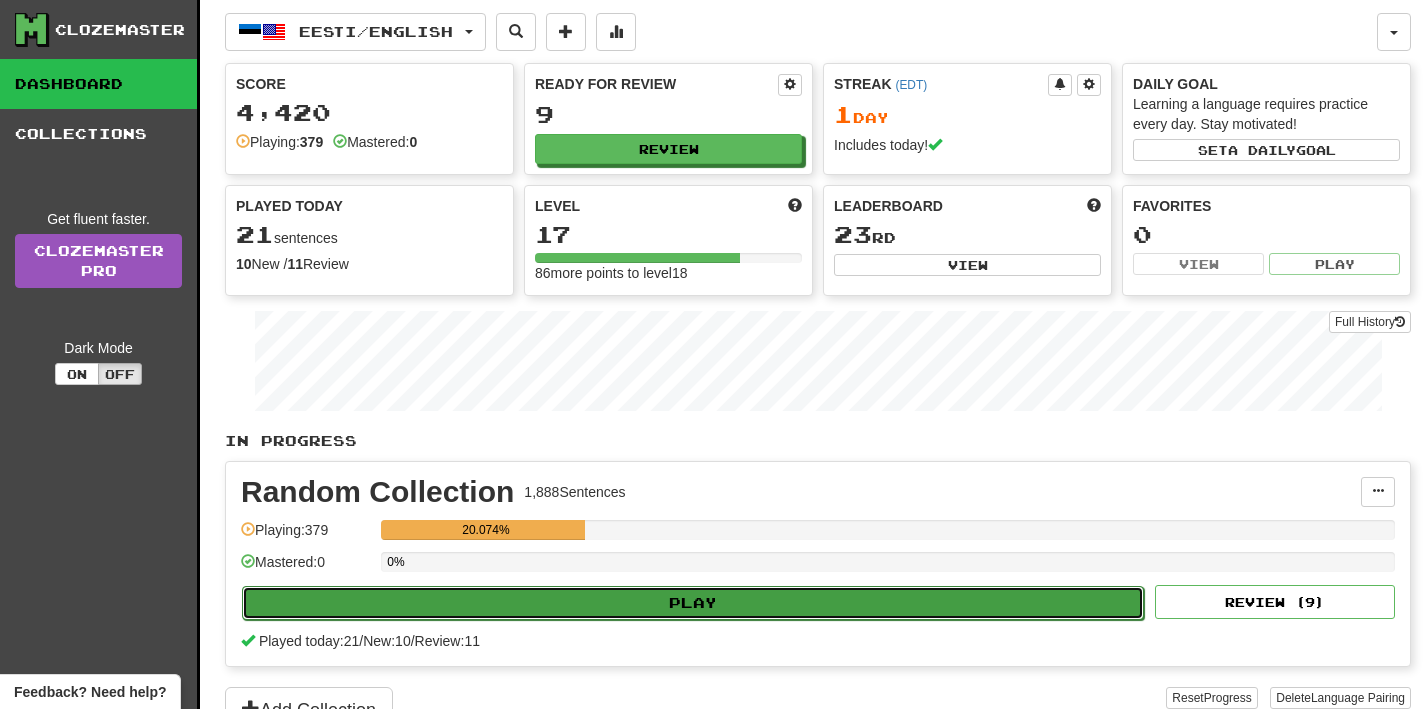 click on "Play" at bounding box center [693, 603] 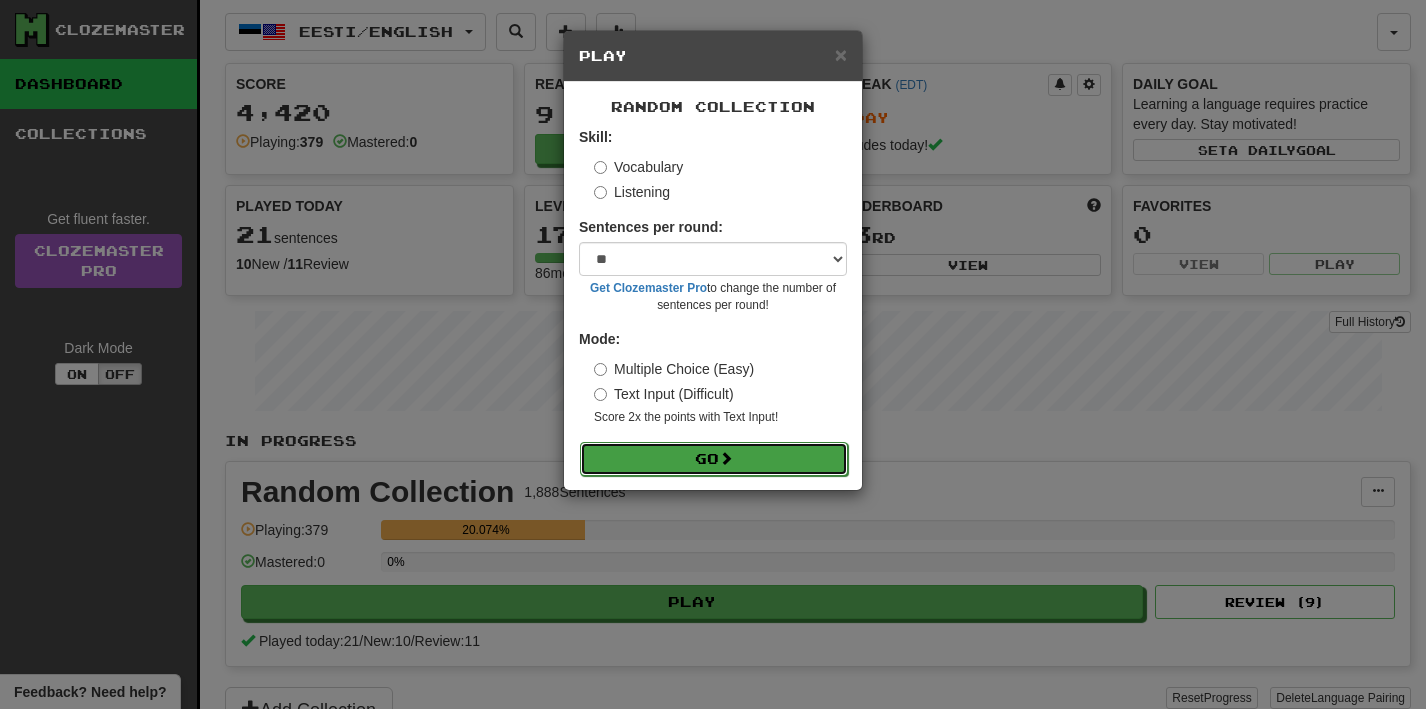 click on "Go" at bounding box center [714, 459] 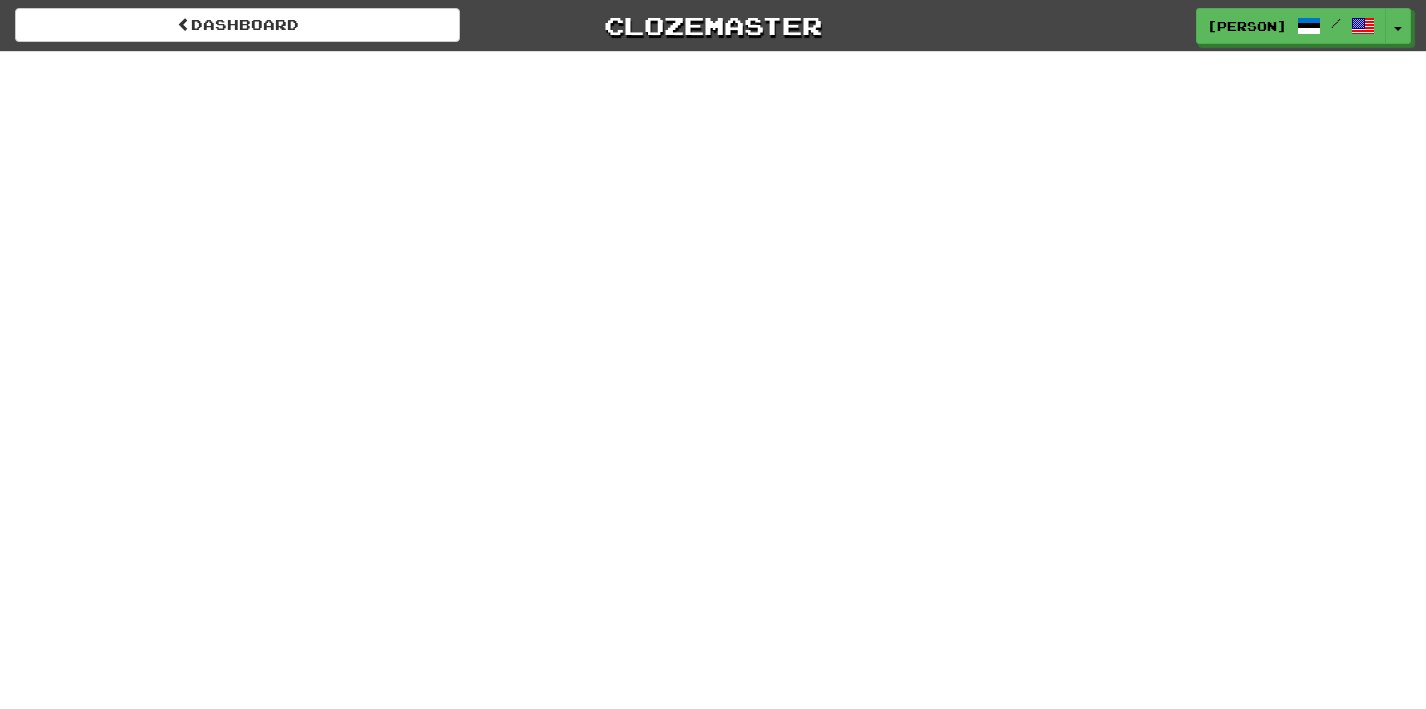 scroll, scrollTop: 0, scrollLeft: 0, axis: both 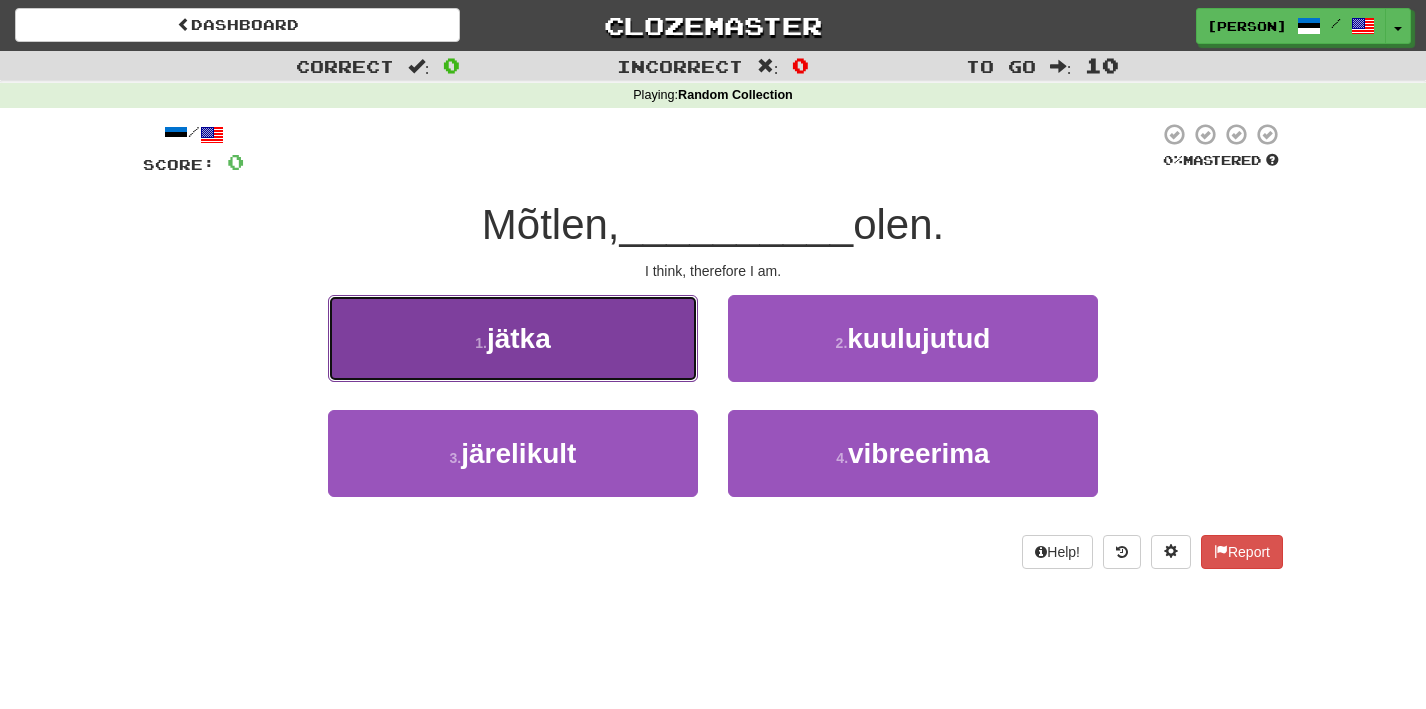 click on "1 . jätka" at bounding box center [513, 338] 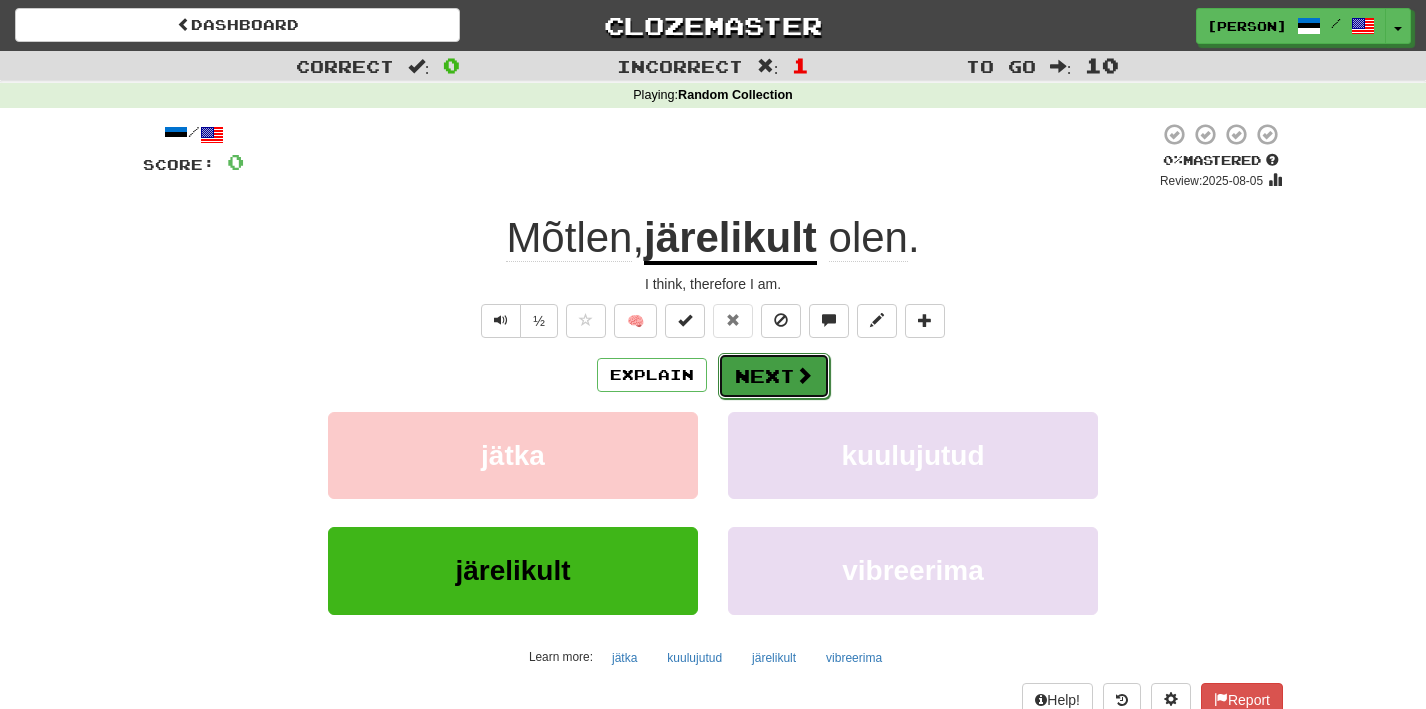 click on "Next" at bounding box center (774, 376) 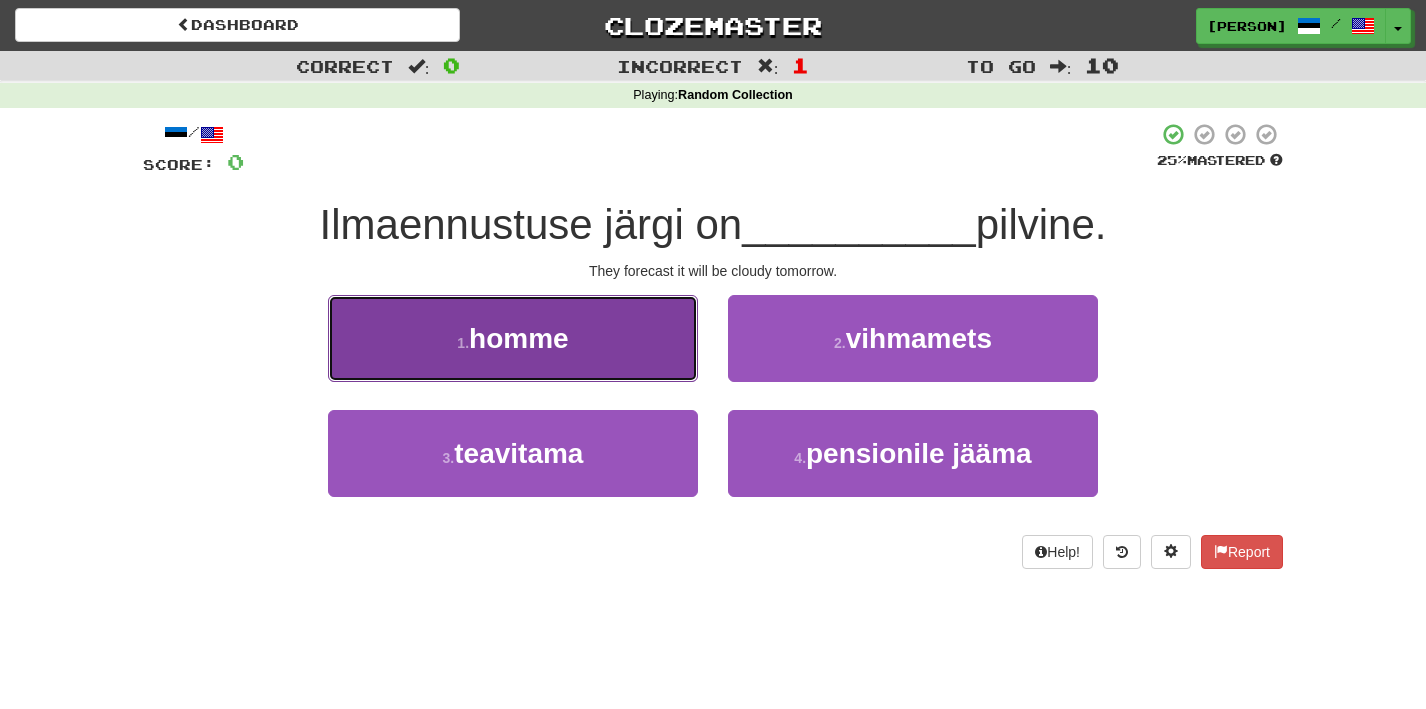 click on "1 .  homme" at bounding box center [513, 338] 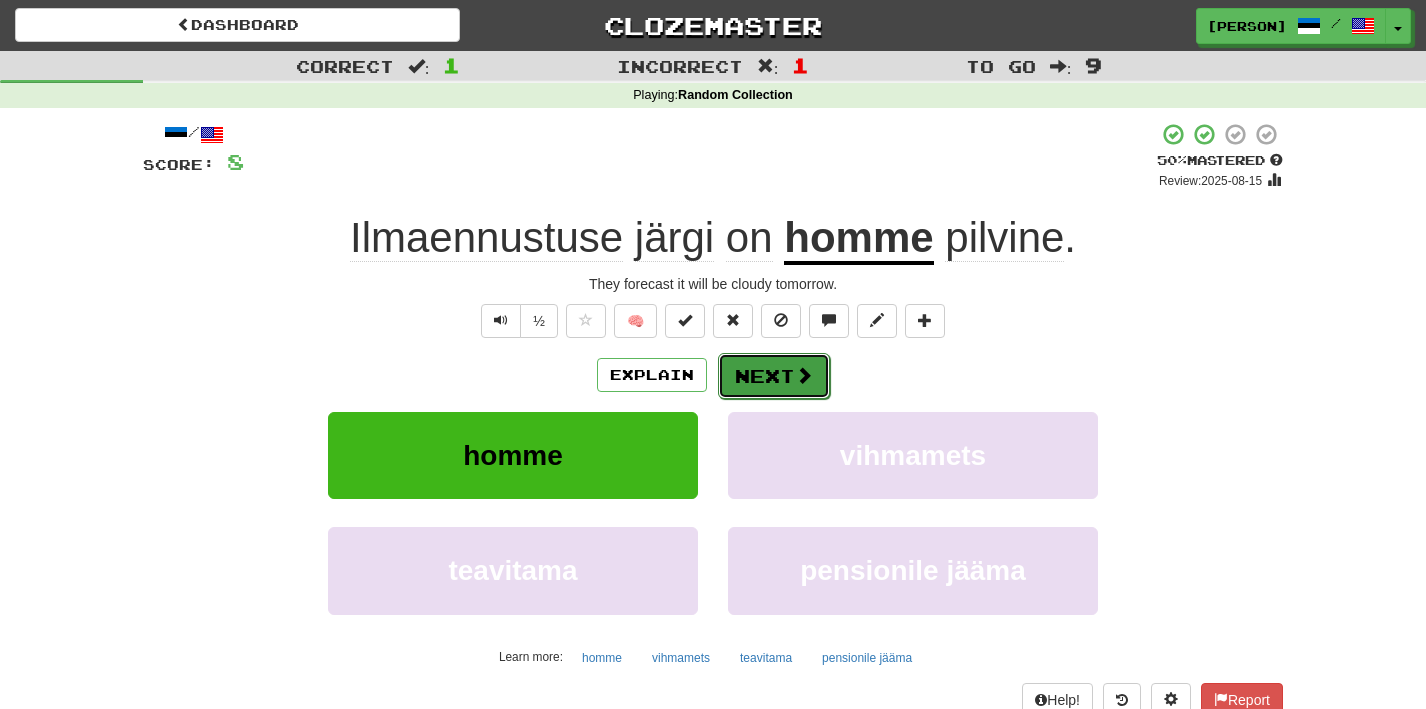 click on "Next" at bounding box center (774, 376) 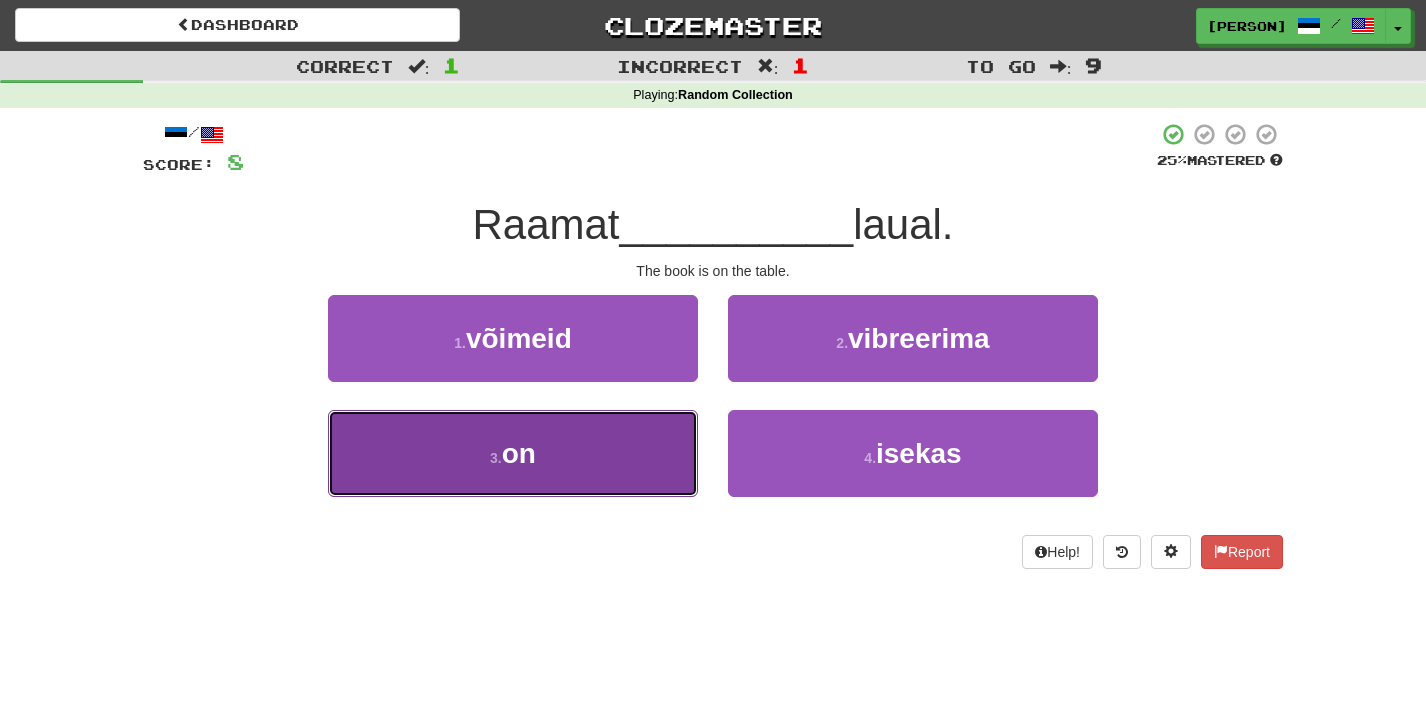 click on "3 .  on" at bounding box center [513, 453] 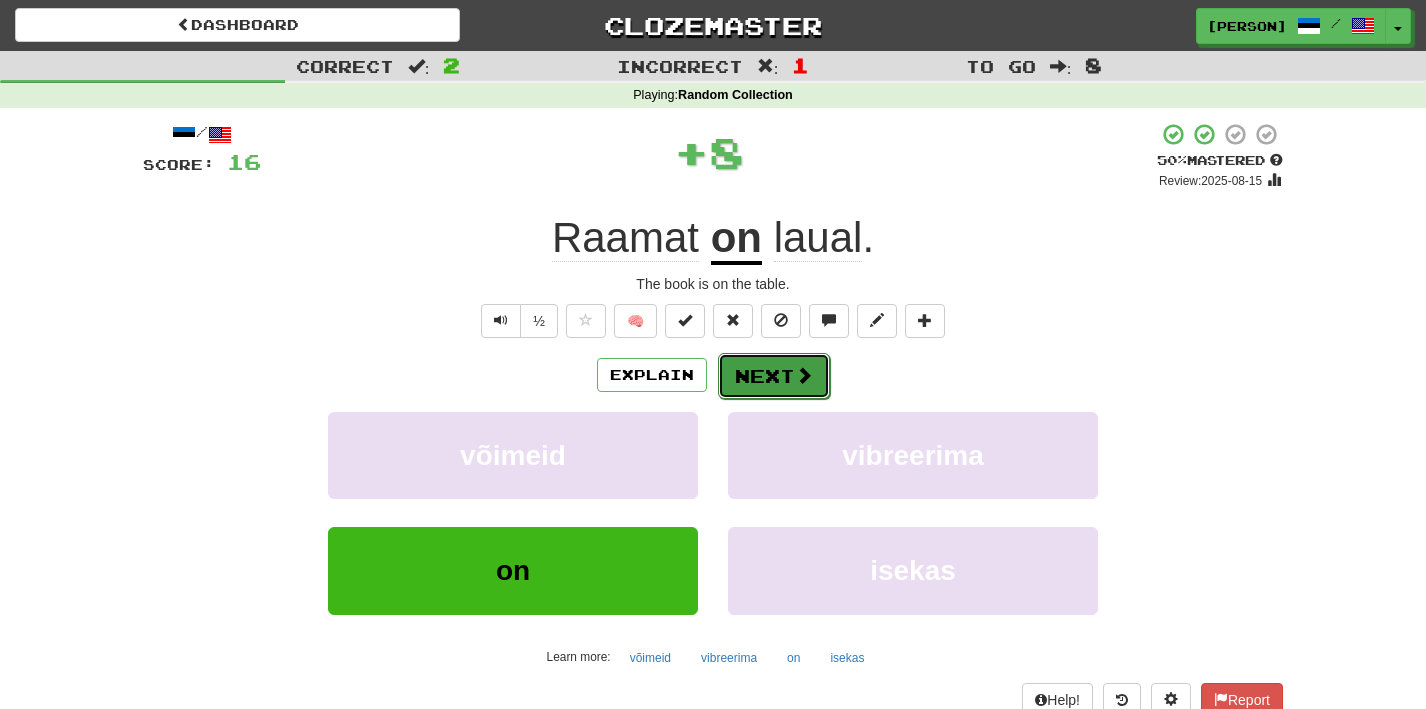 click on "Next" at bounding box center (774, 376) 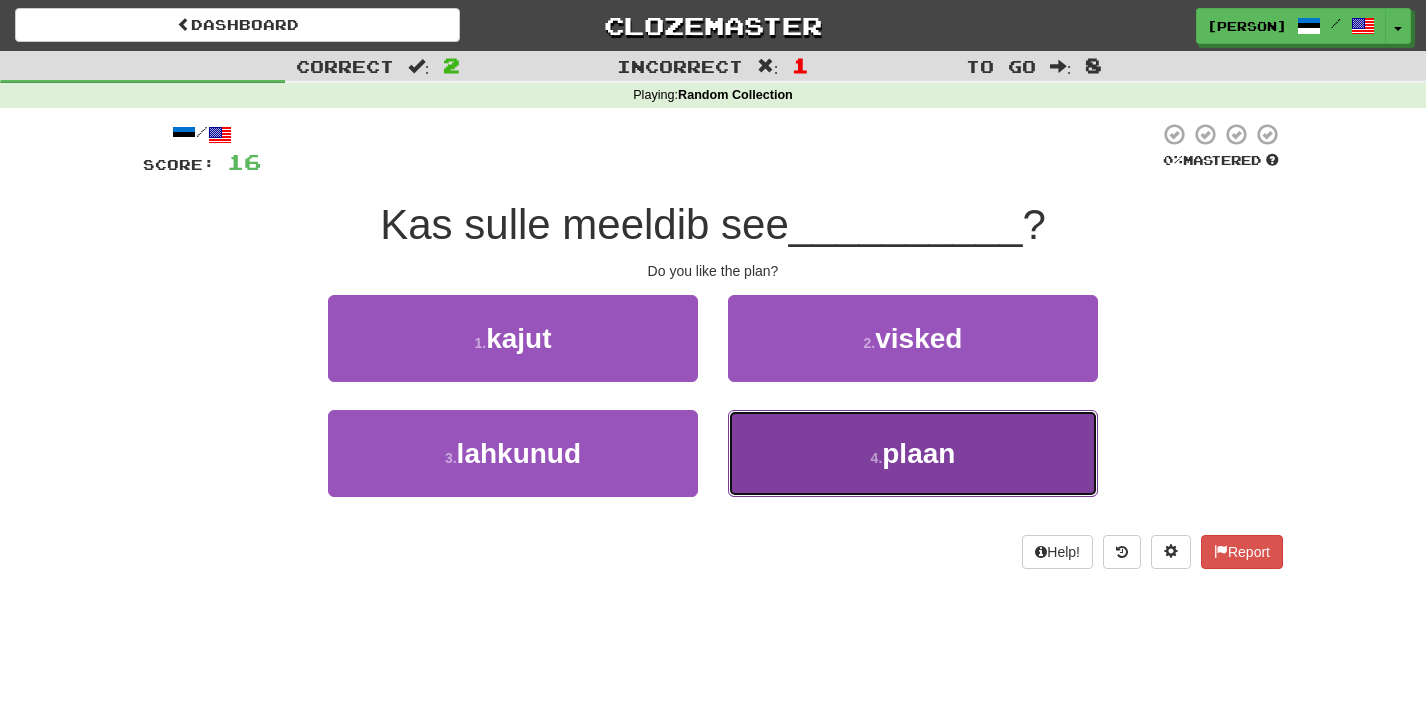 click on "4 .  plaan" at bounding box center (913, 453) 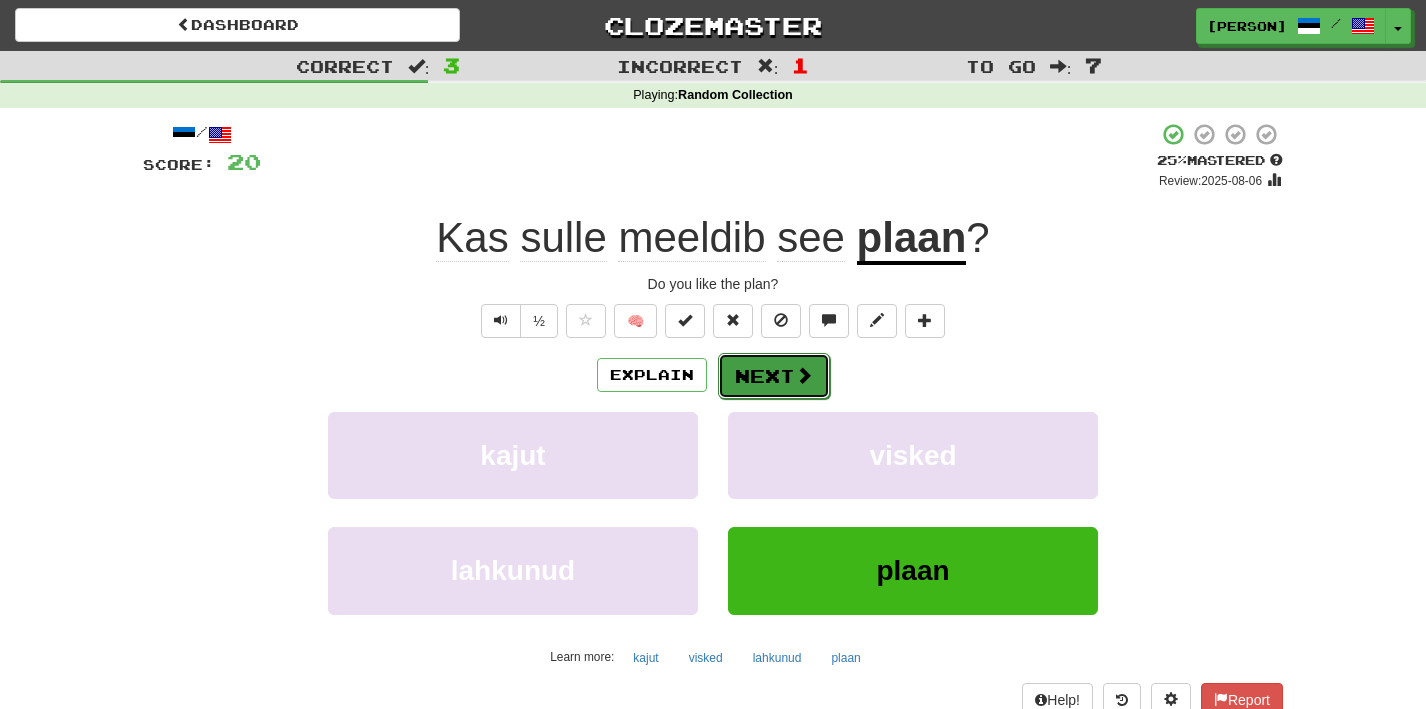 click on "Next" at bounding box center [774, 376] 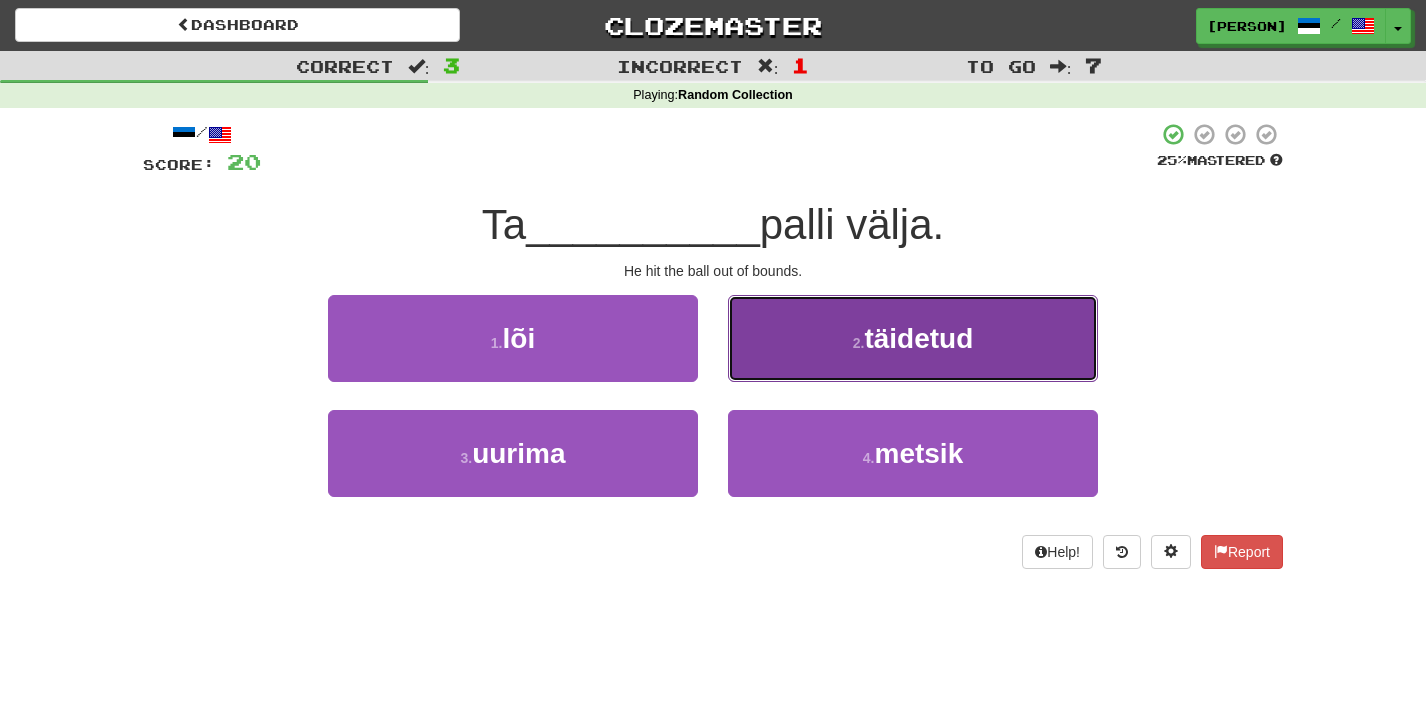 click on "täidetud" at bounding box center (918, 338) 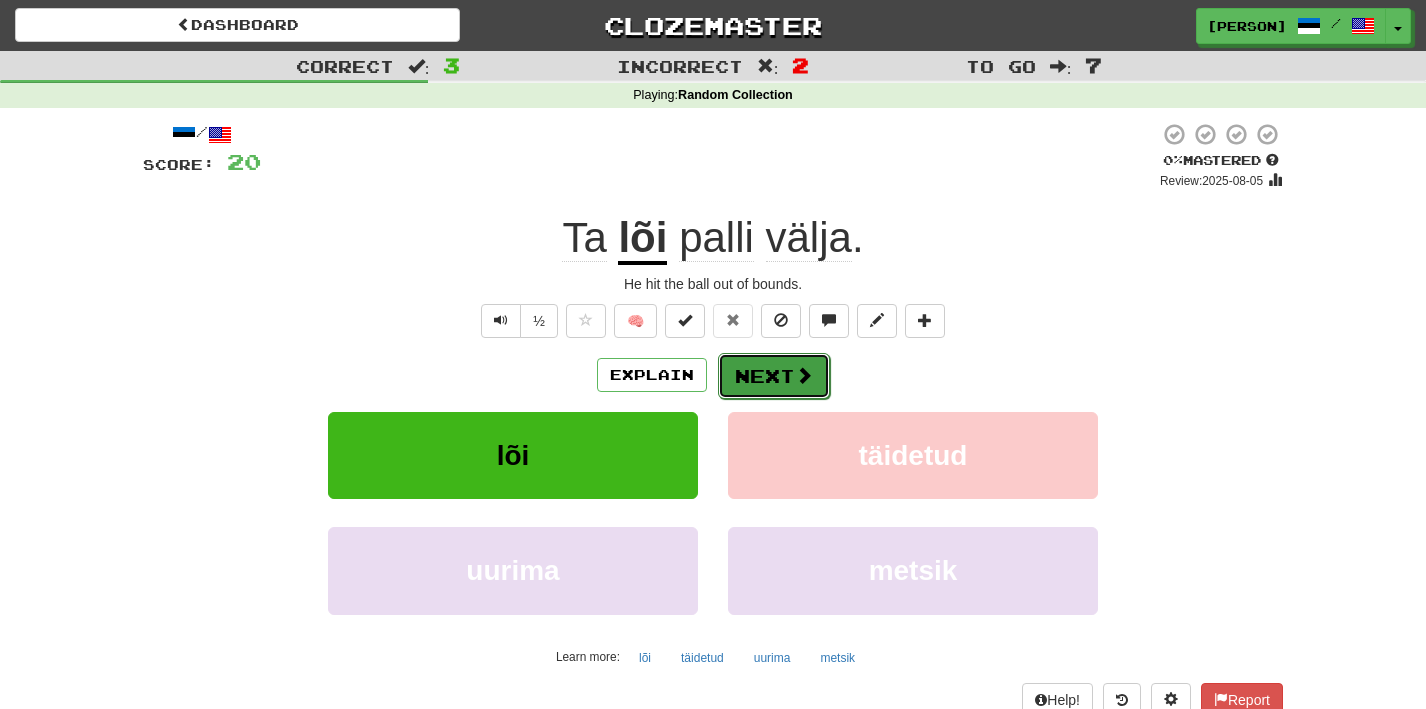 click on "Next" at bounding box center (774, 376) 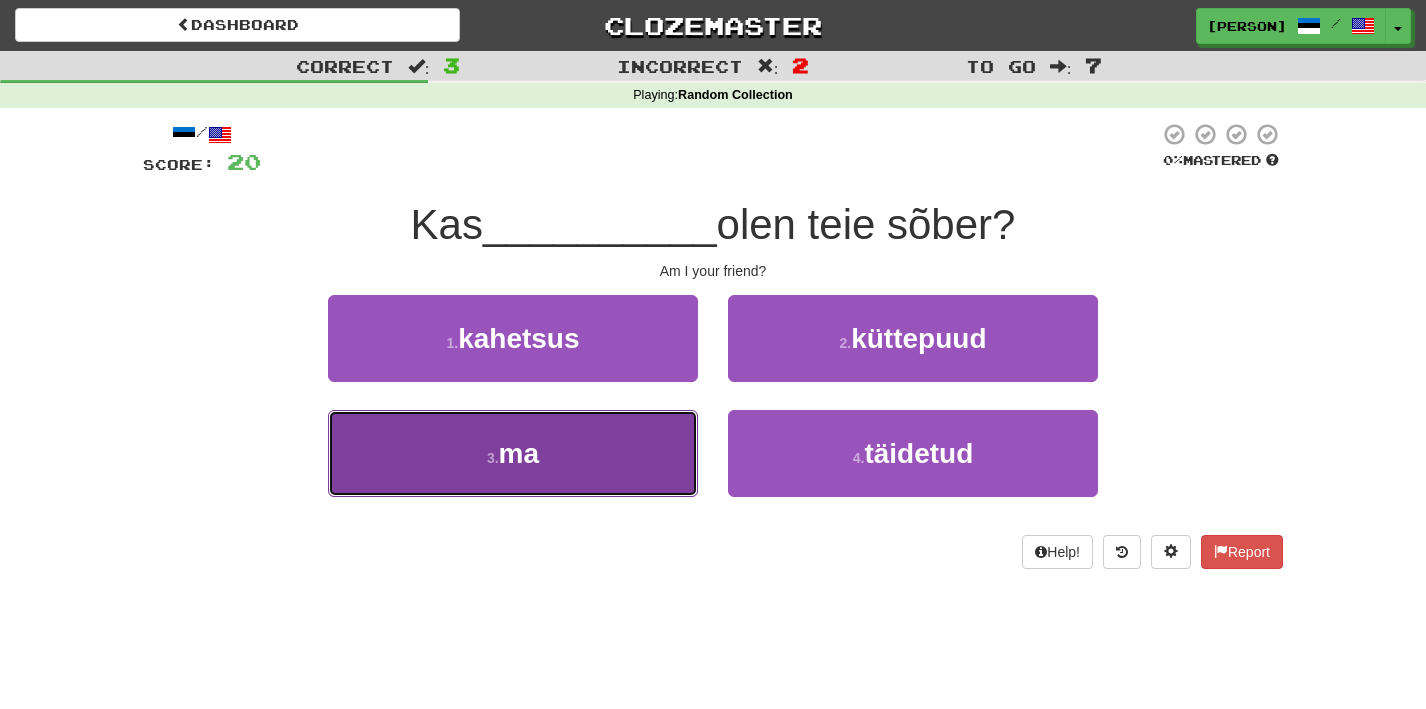 click on "3 .  ma" at bounding box center (513, 453) 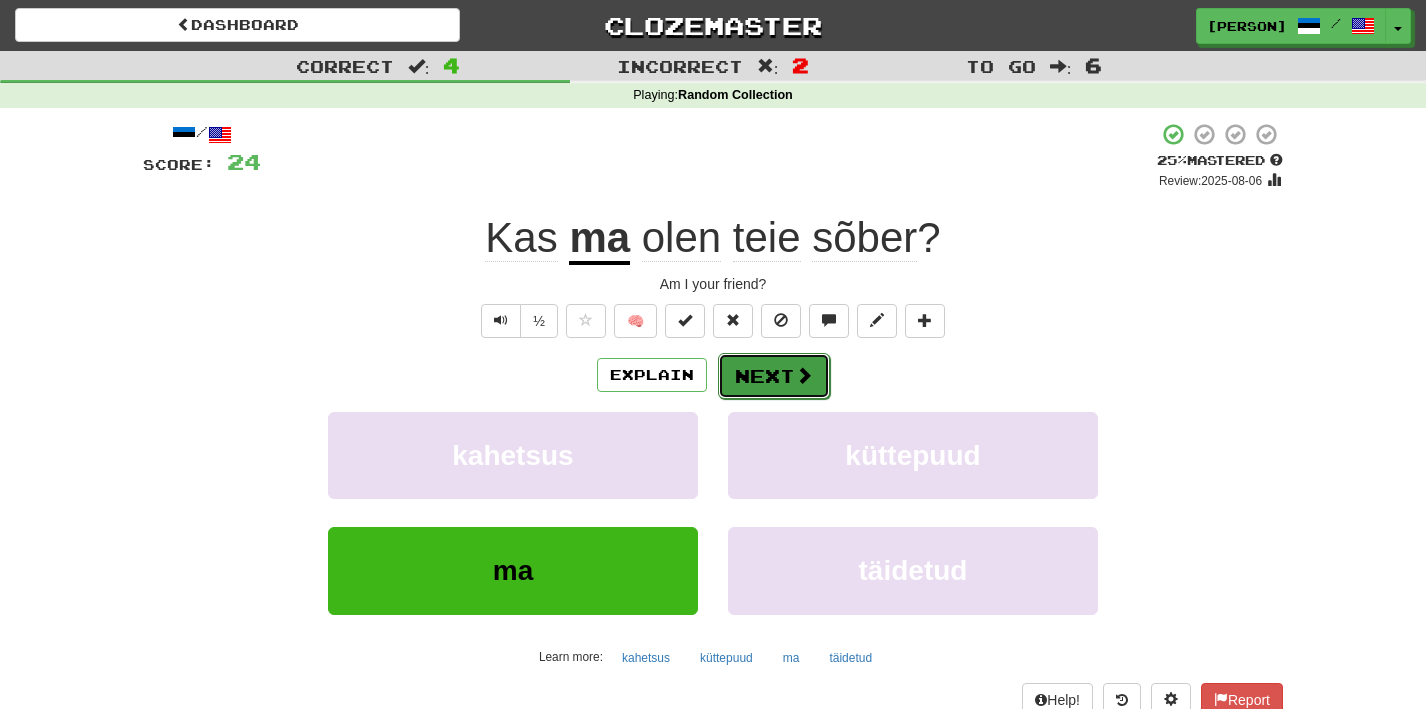 click on "Next" at bounding box center [774, 376] 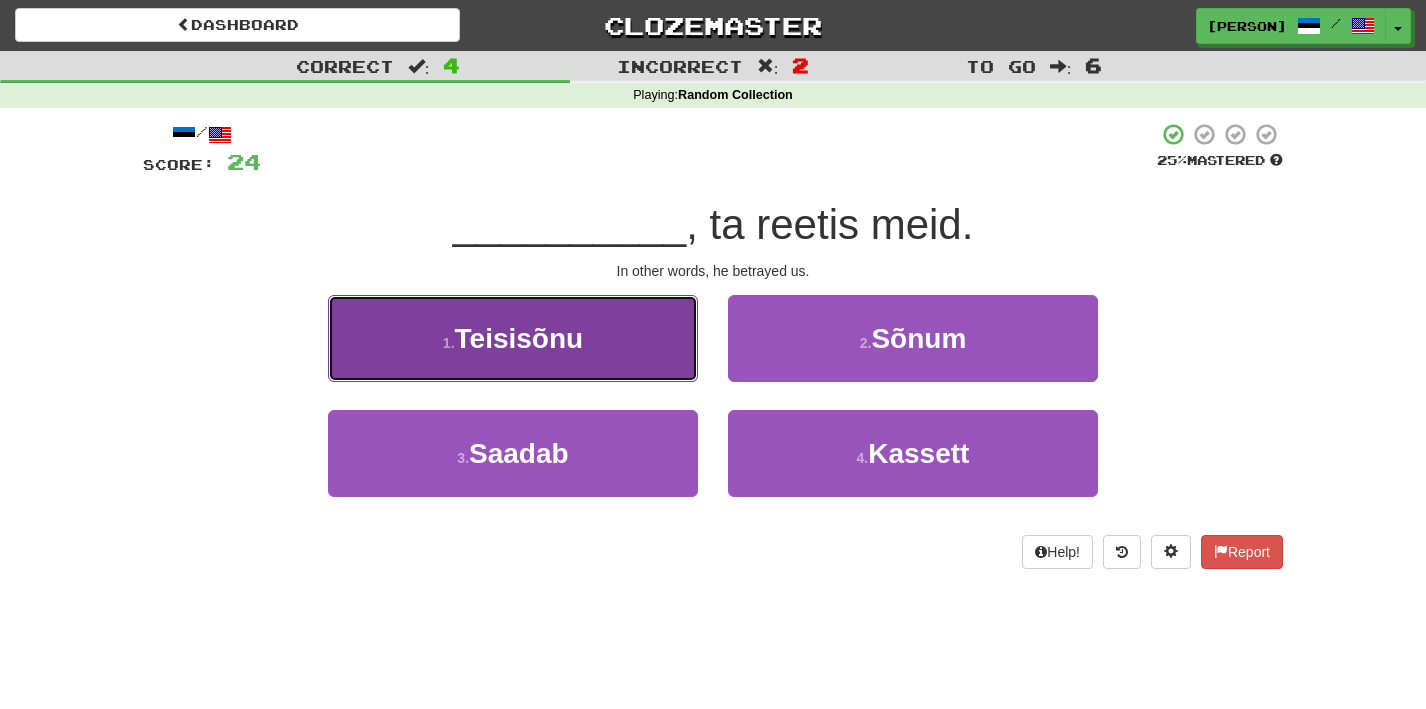 click on "1 .  Teisisõnu" at bounding box center [513, 338] 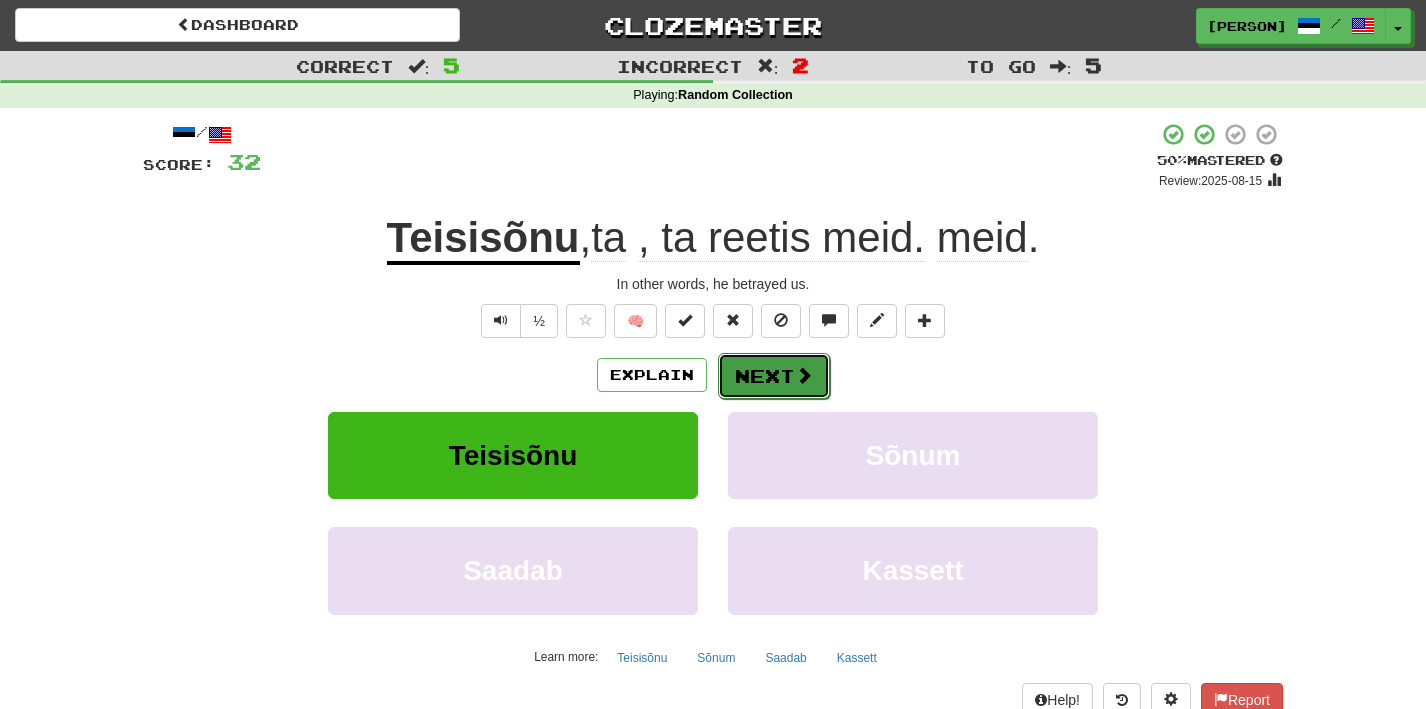 click at bounding box center [804, 375] 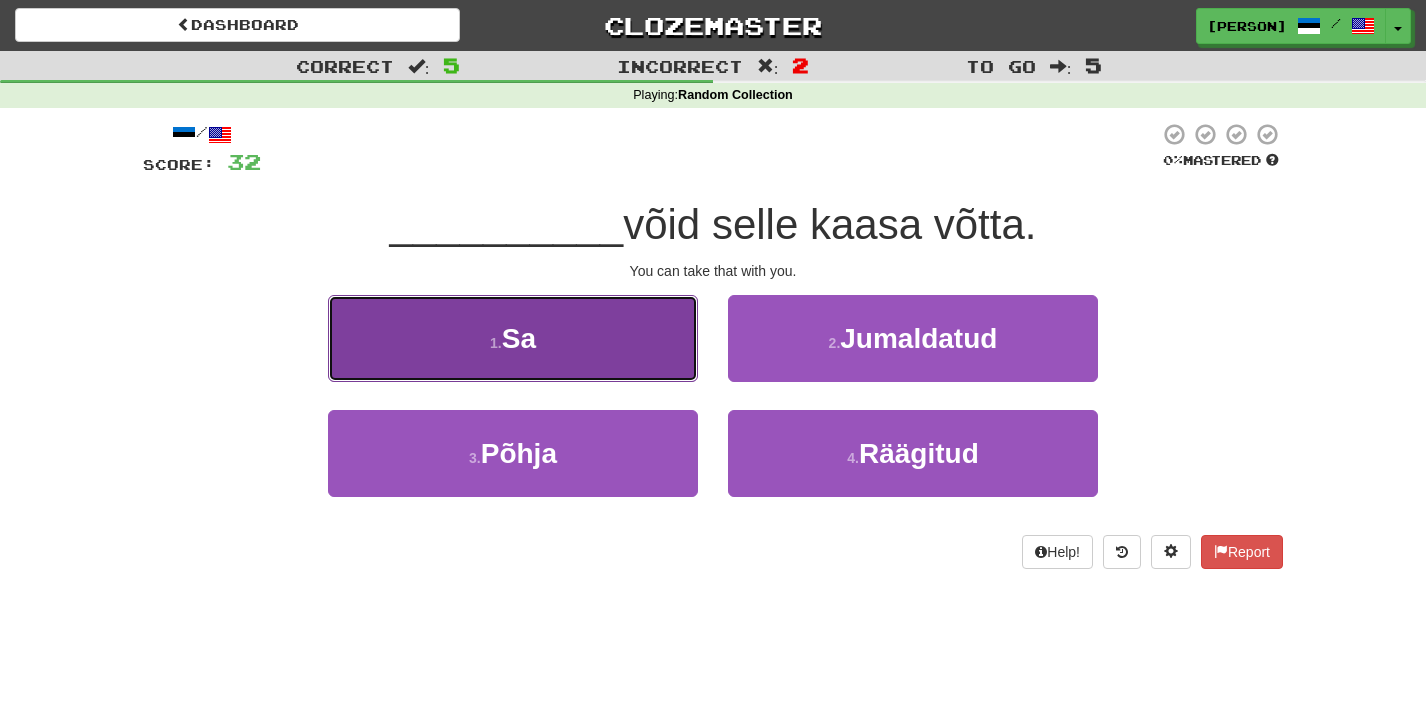 click on "1 .  Sa" at bounding box center (513, 338) 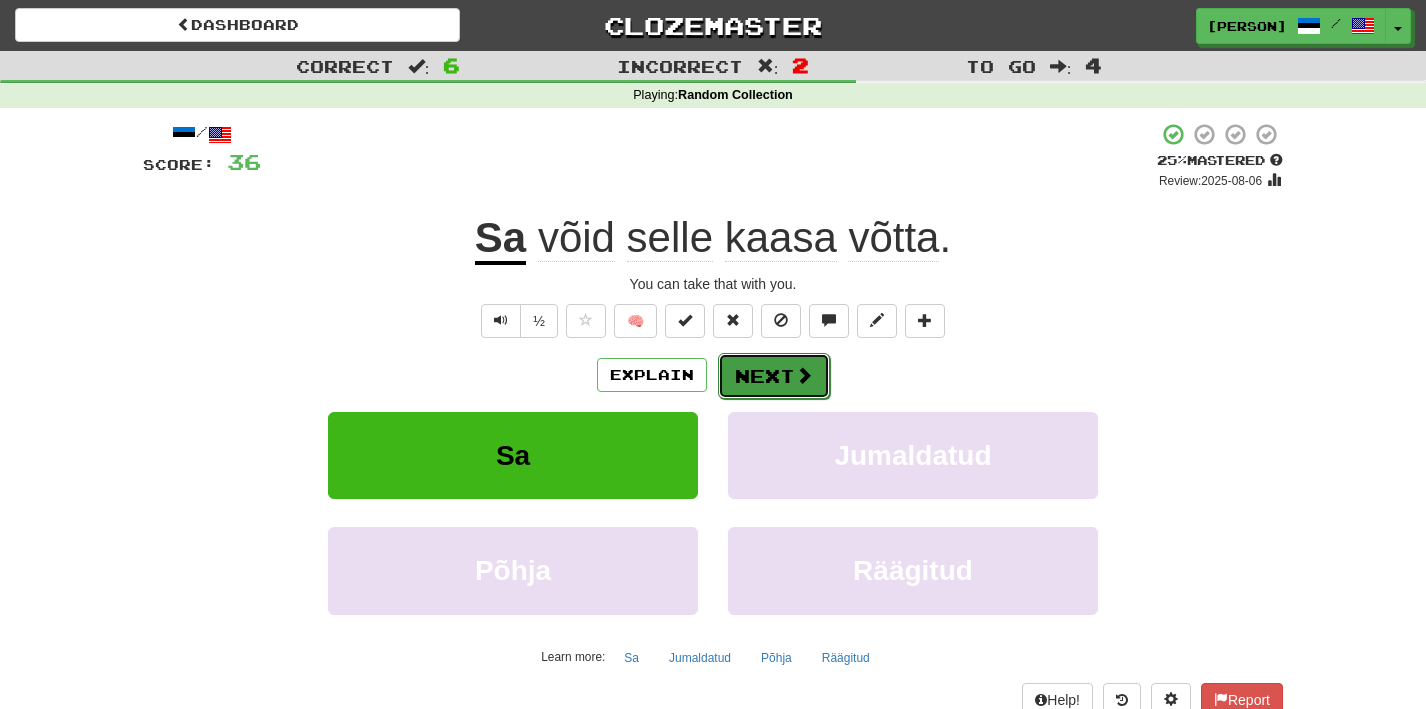 click on "Next" at bounding box center [774, 376] 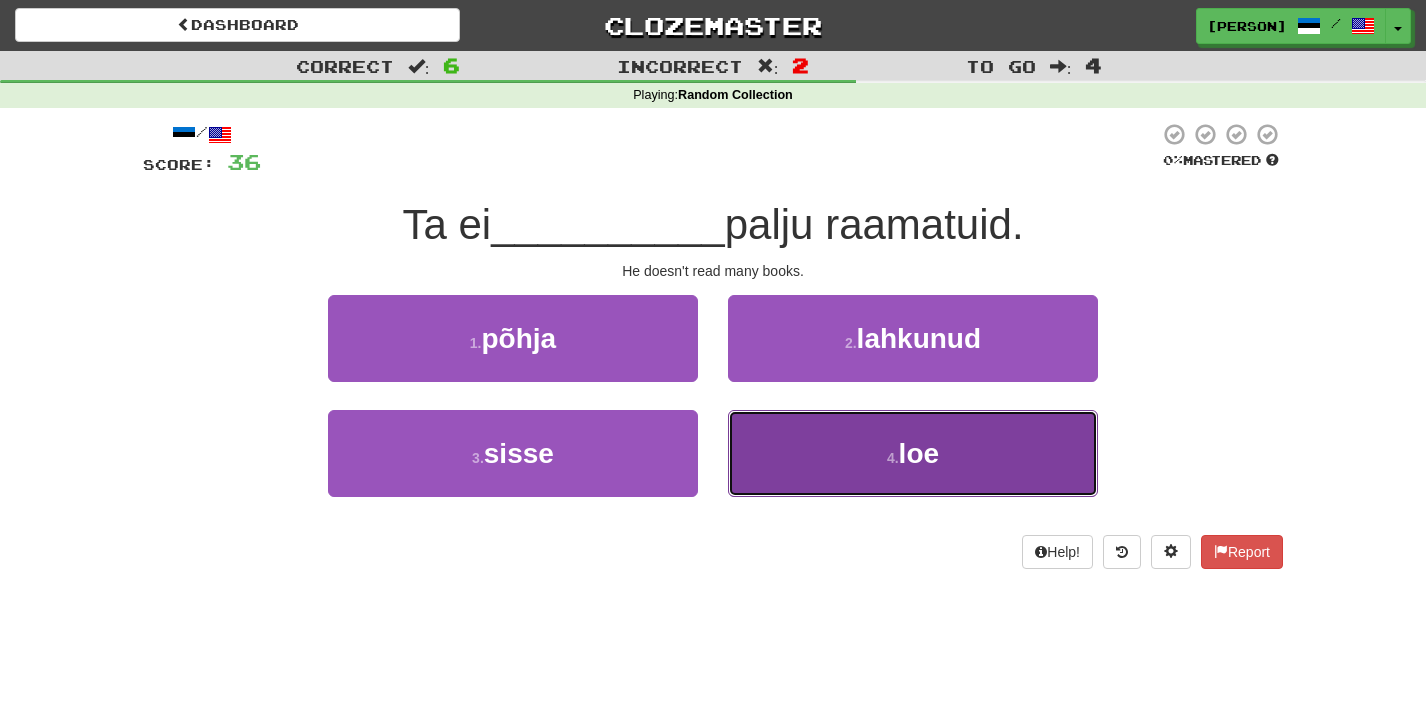 click on "4 .  loe" at bounding box center [913, 453] 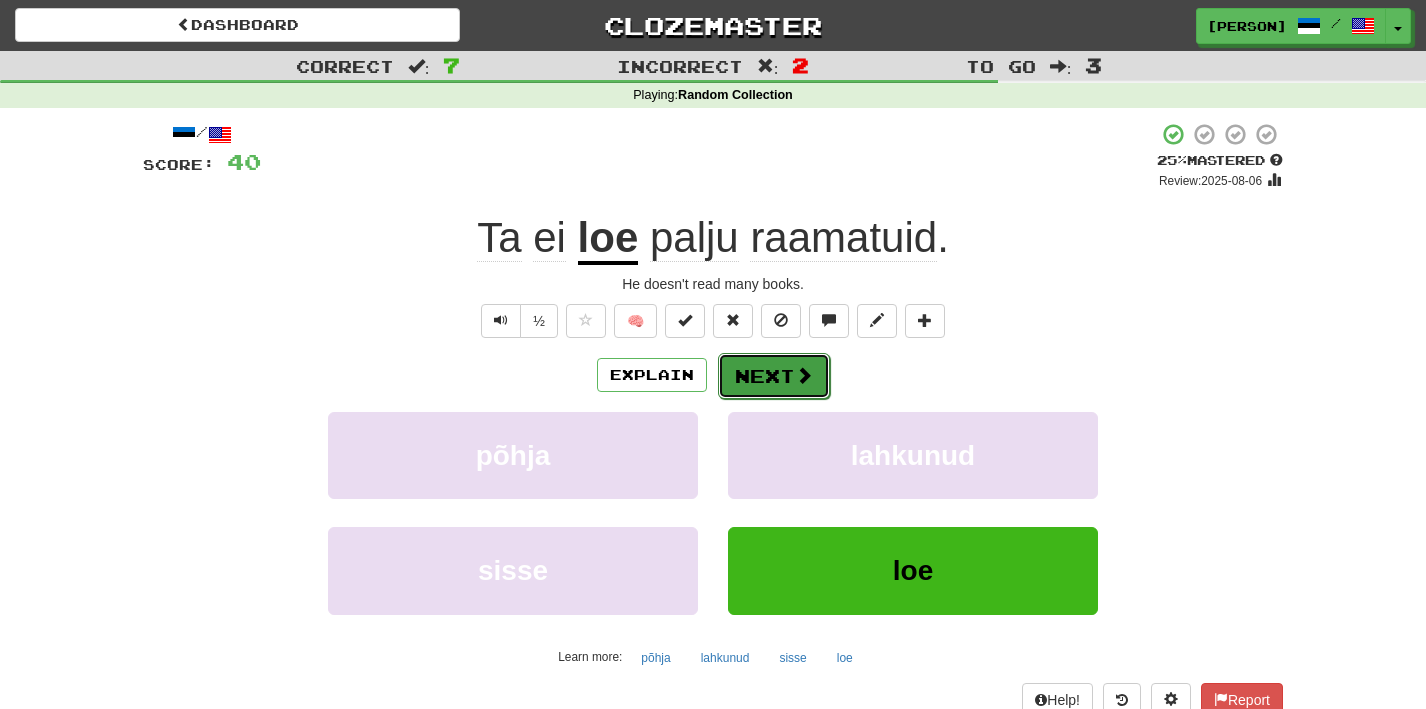 click at bounding box center [804, 375] 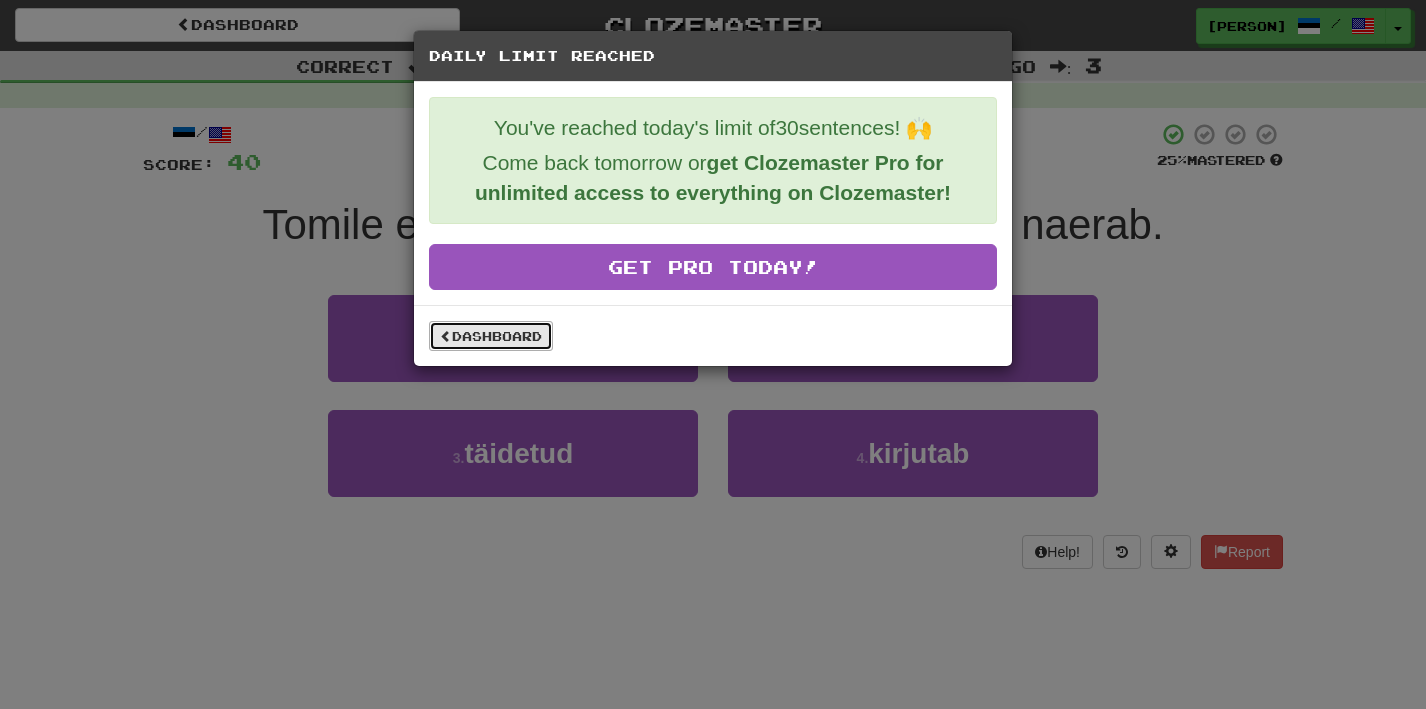 click on "Dashboard" at bounding box center [491, 336] 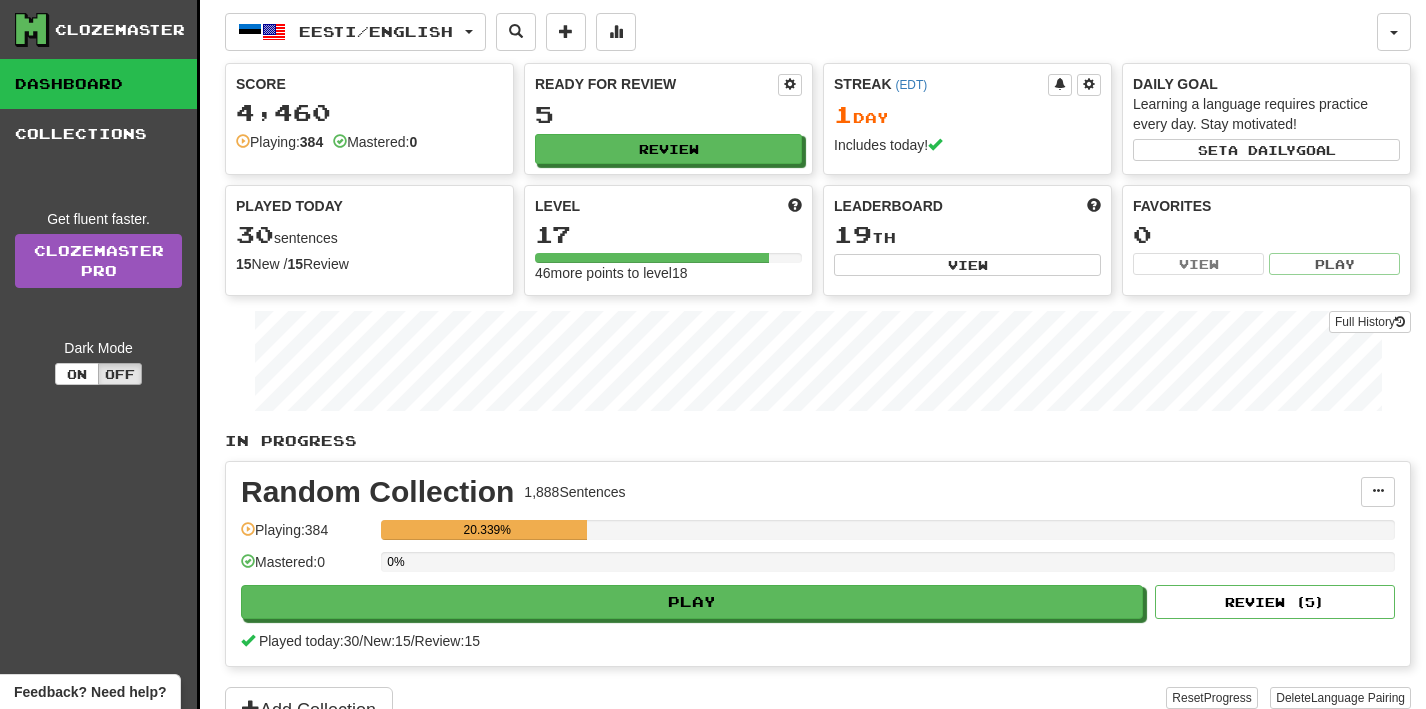 scroll, scrollTop: 0, scrollLeft: 0, axis: both 